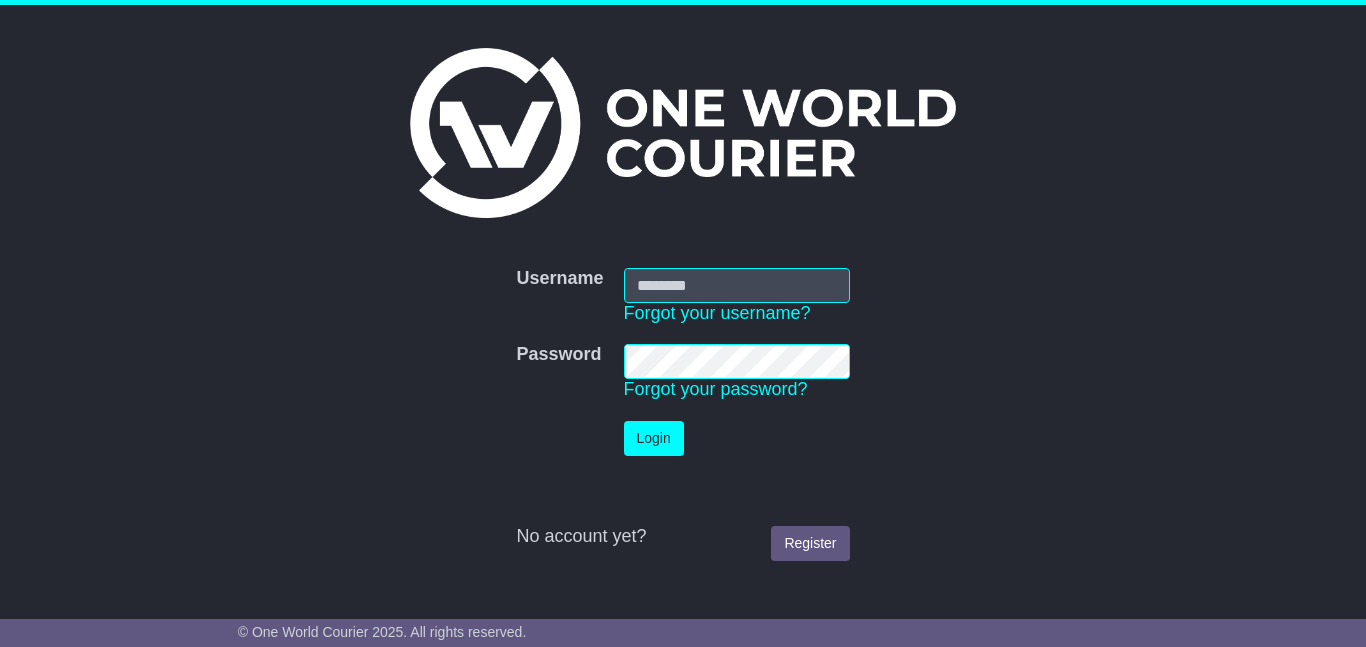 click on "Username" at bounding box center (737, 285) 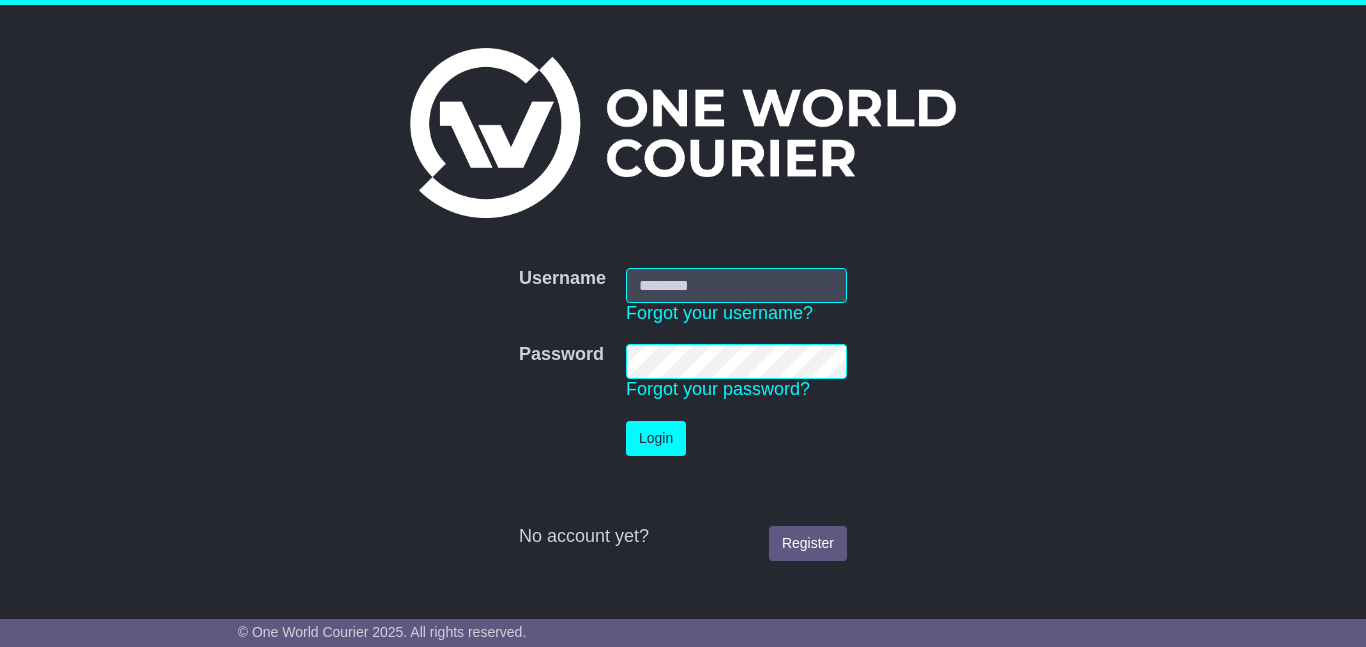 scroll, scrollTop: 0, scrollLeft: 0, axis: both 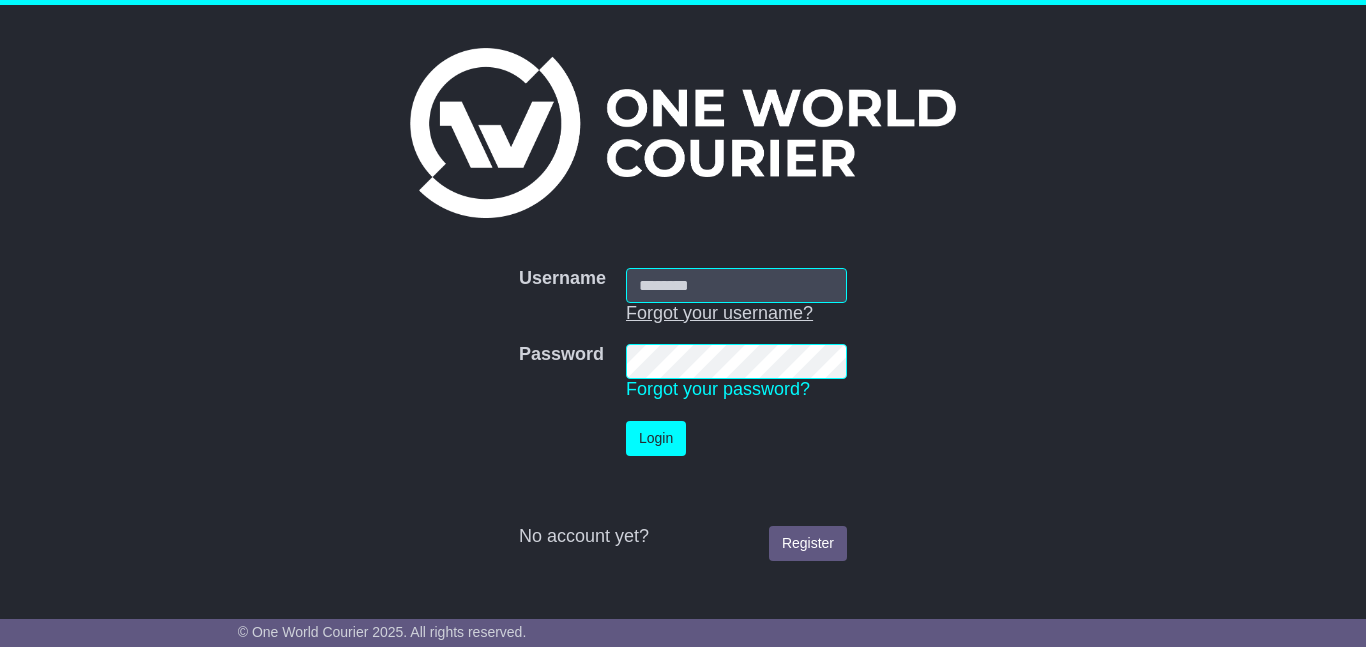 type on "**********" 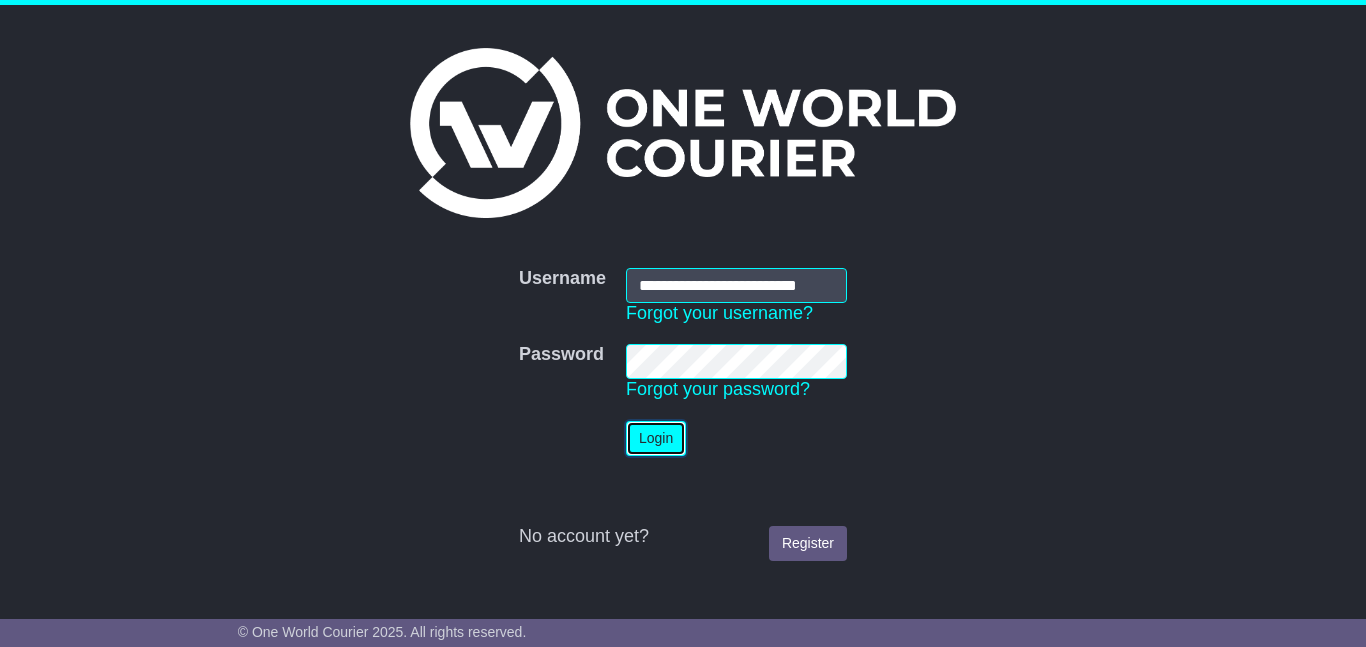 click on "Login" at bounding box center [656, 438] 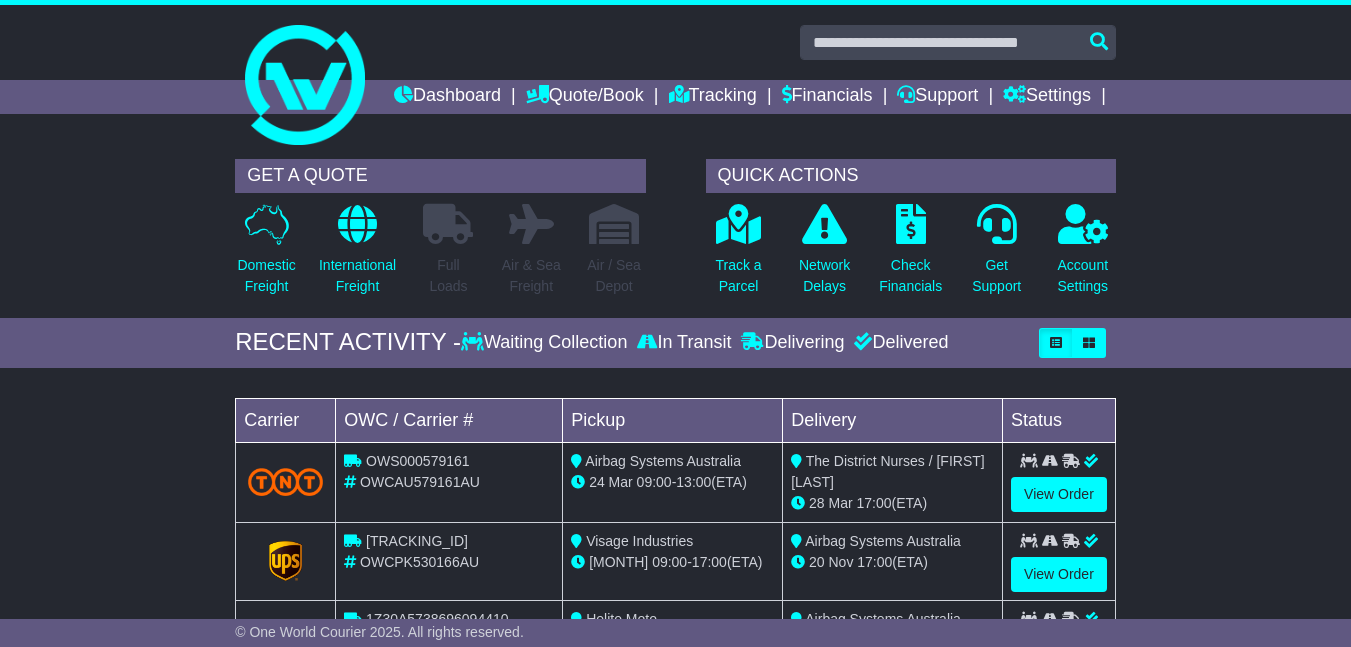 scroll, scrollTop: 0, scrollLeft: 0, axis: both 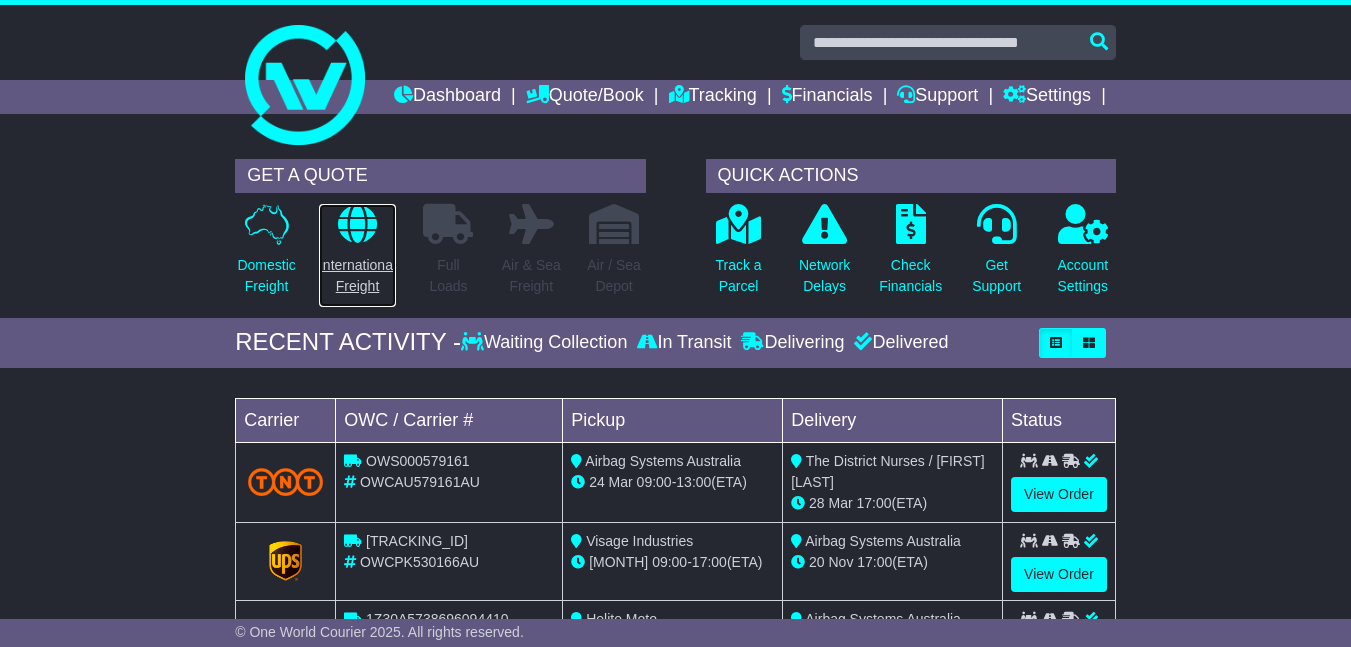 click on "International Freight" at bounding box center (357, 276) 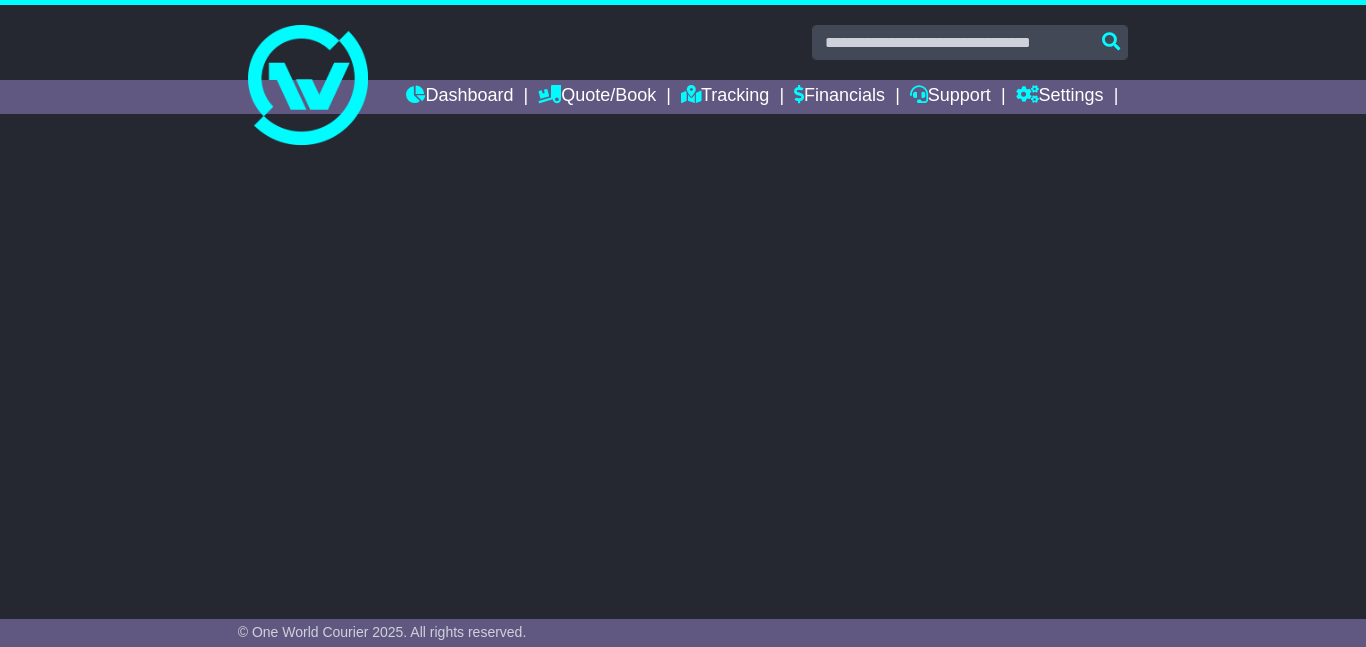 scroll, scrollTop: 0, scrollLeft: 0, axis: both 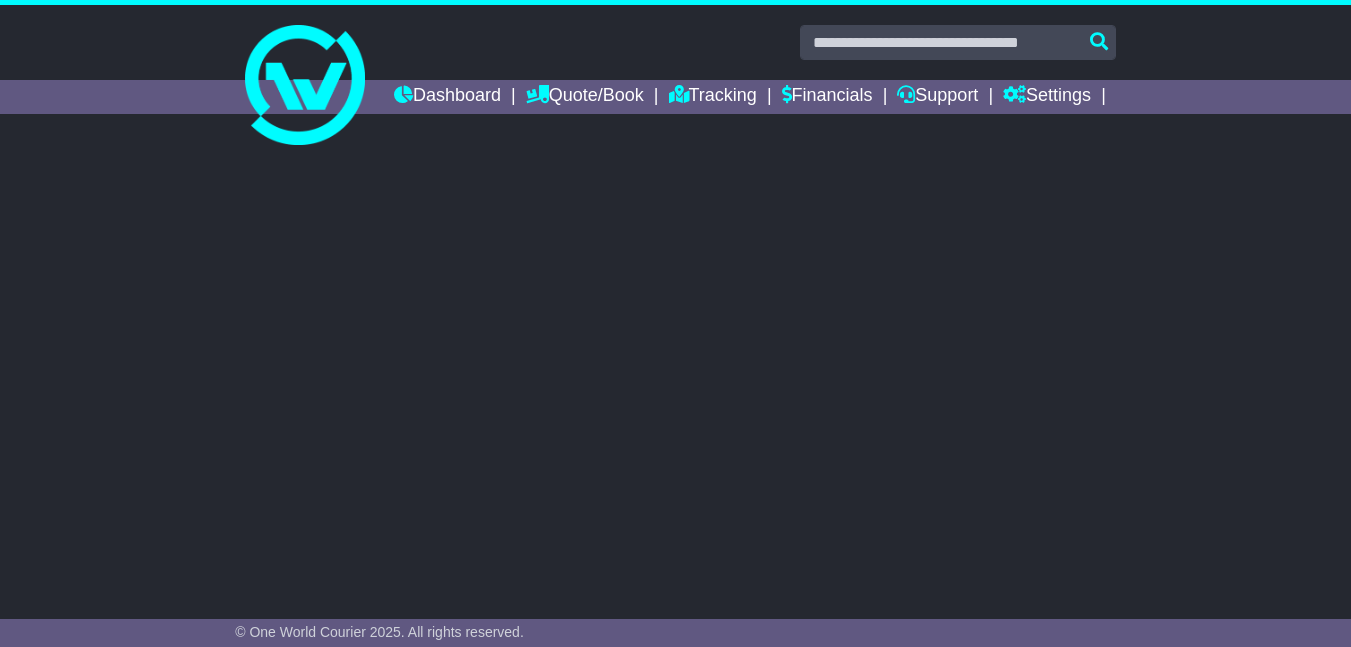 select on "**" 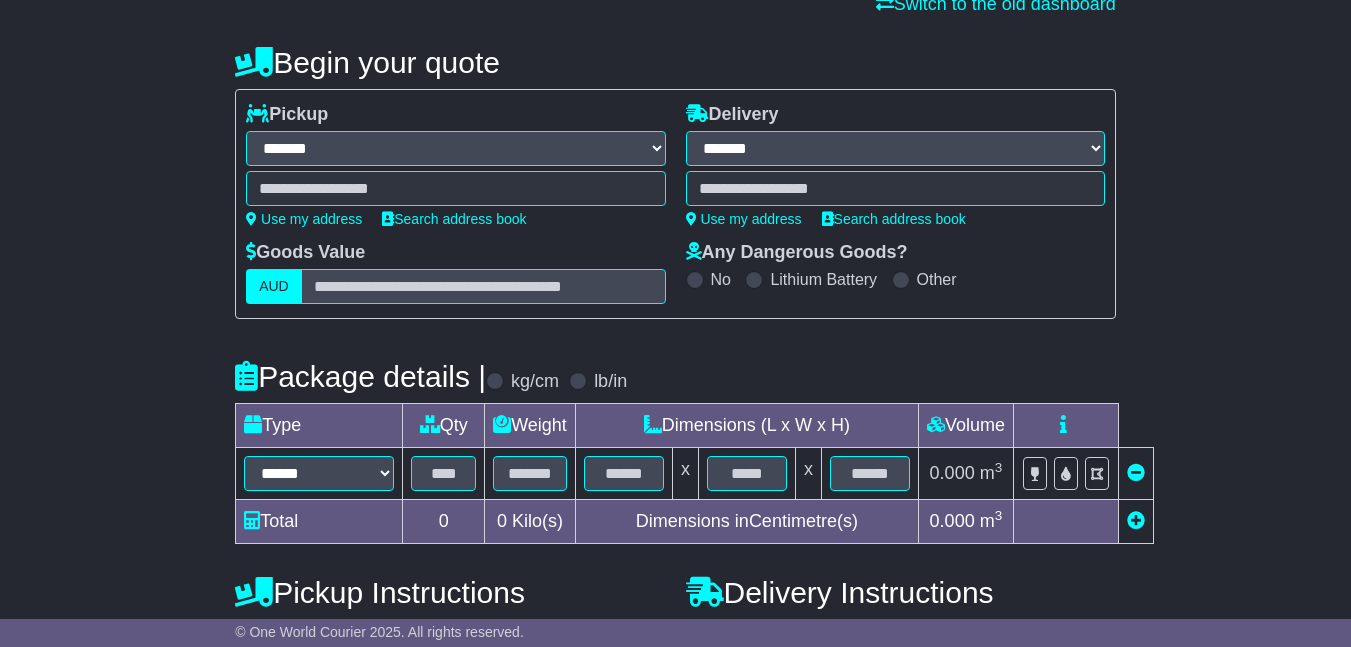 scroll, scrollTop: 0, scrollLeft: 0, axis: both 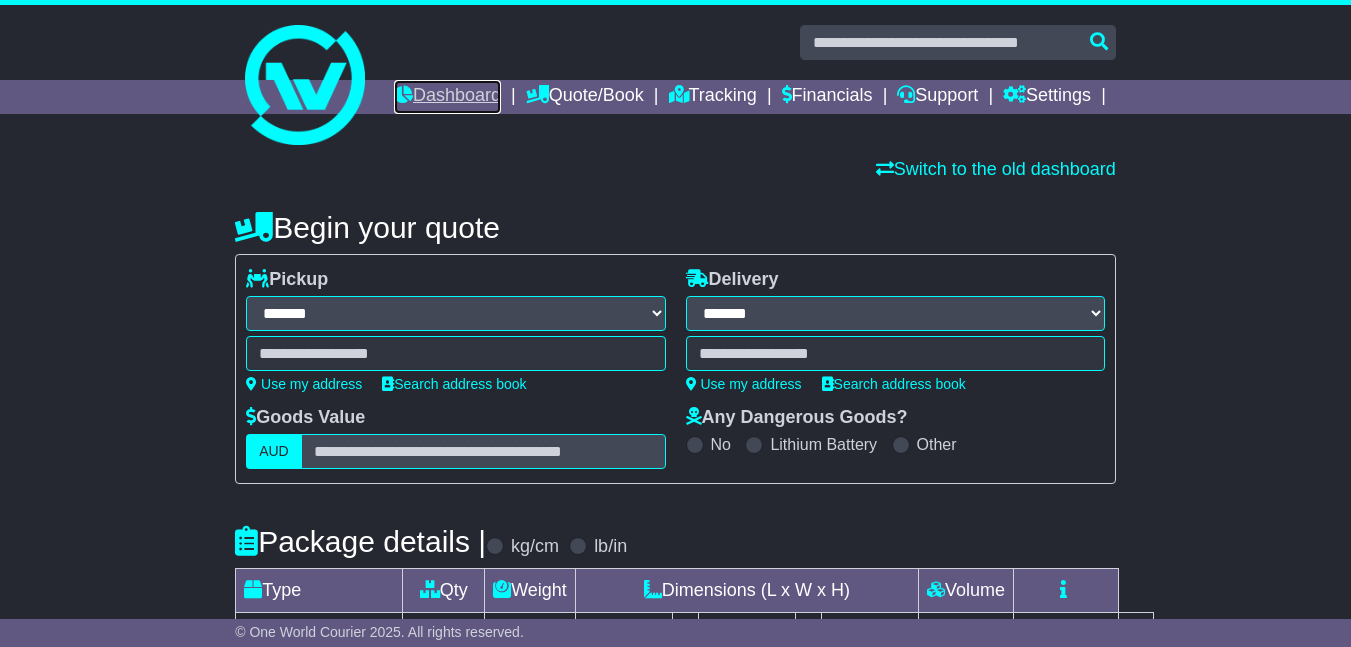 click on "Dashboard" at bounding box center [447, 97] 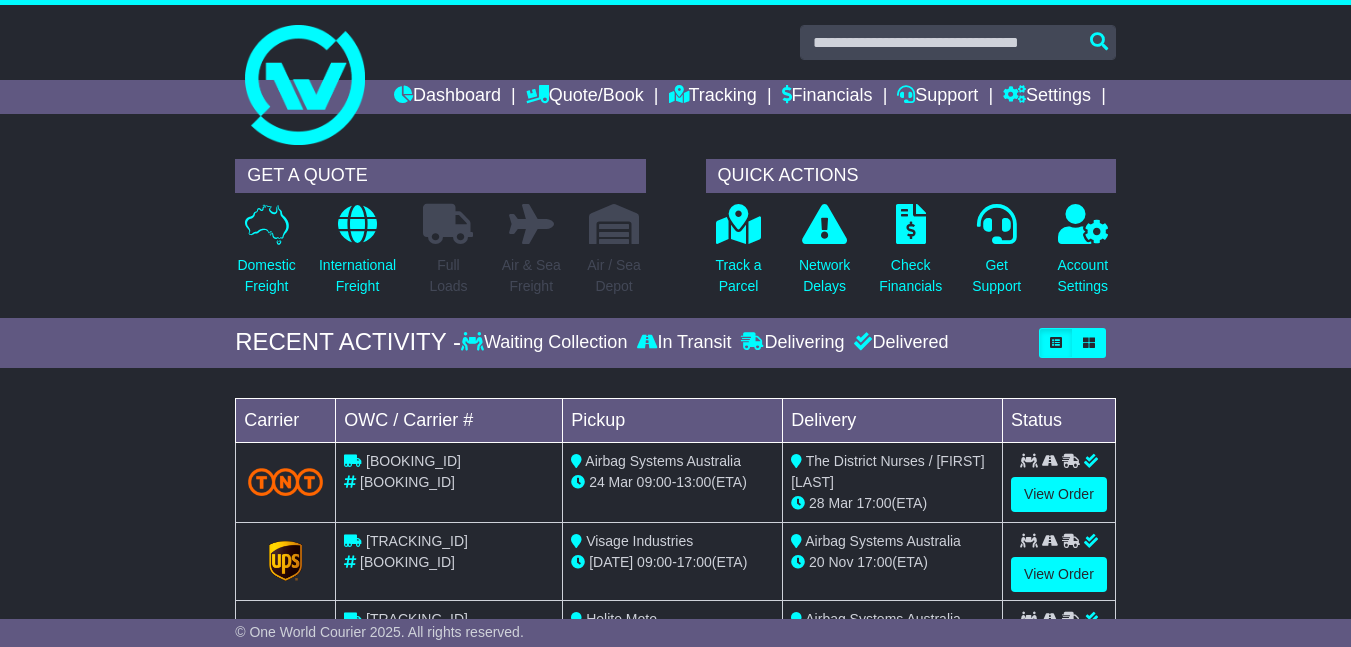 scroll, scrollTop: 0, scrollLeft: 0, axis: both 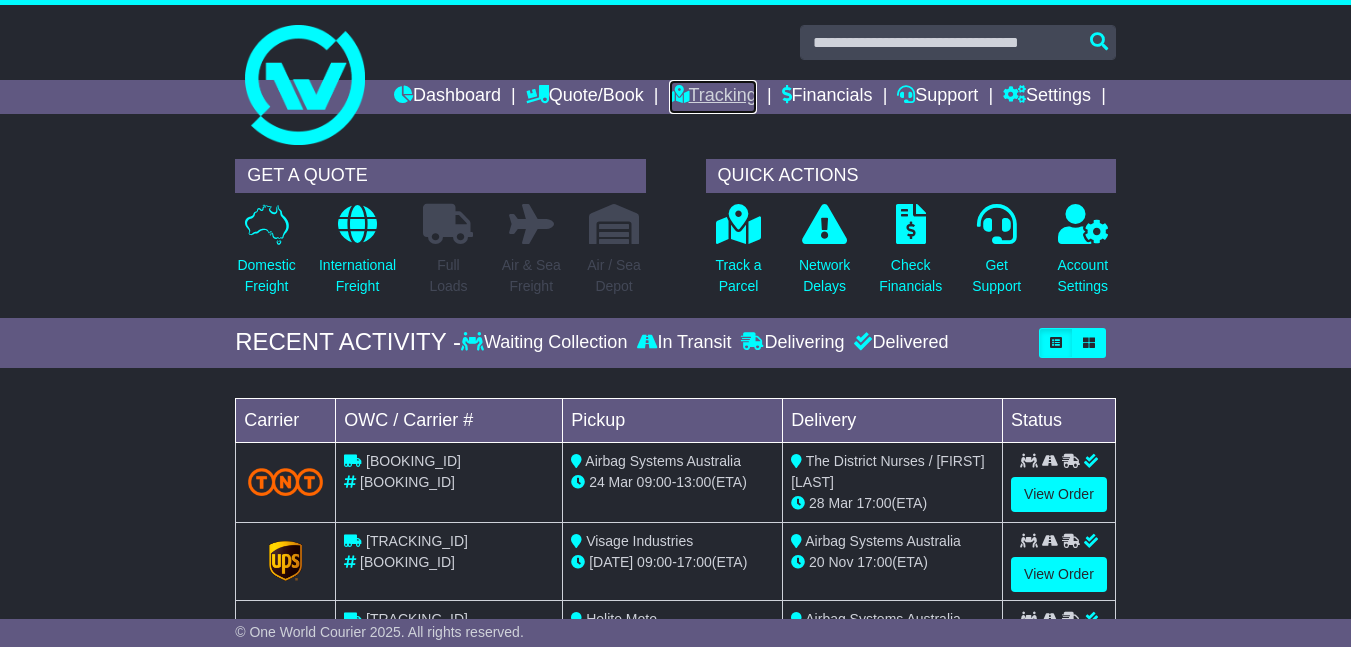 click on "Tracking" at bounding box center [713, 97] 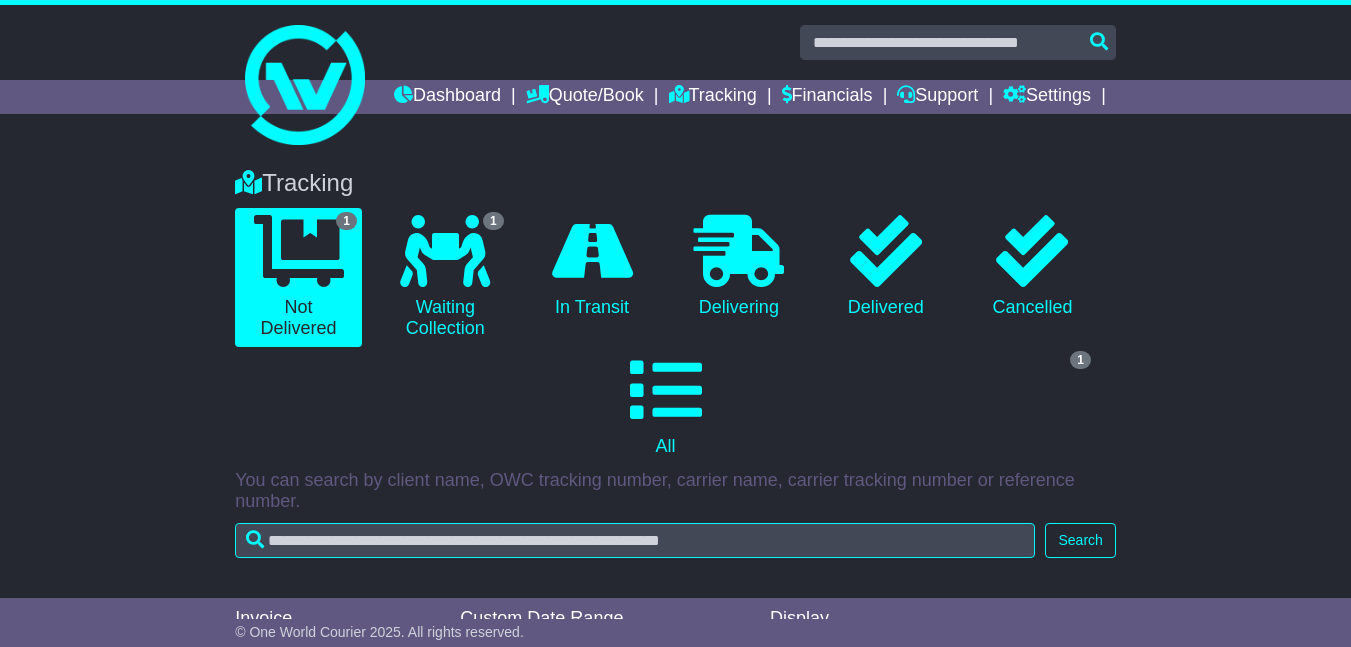 scroll, scrollTop: 370, scrollLeft: 0, axis: vertical 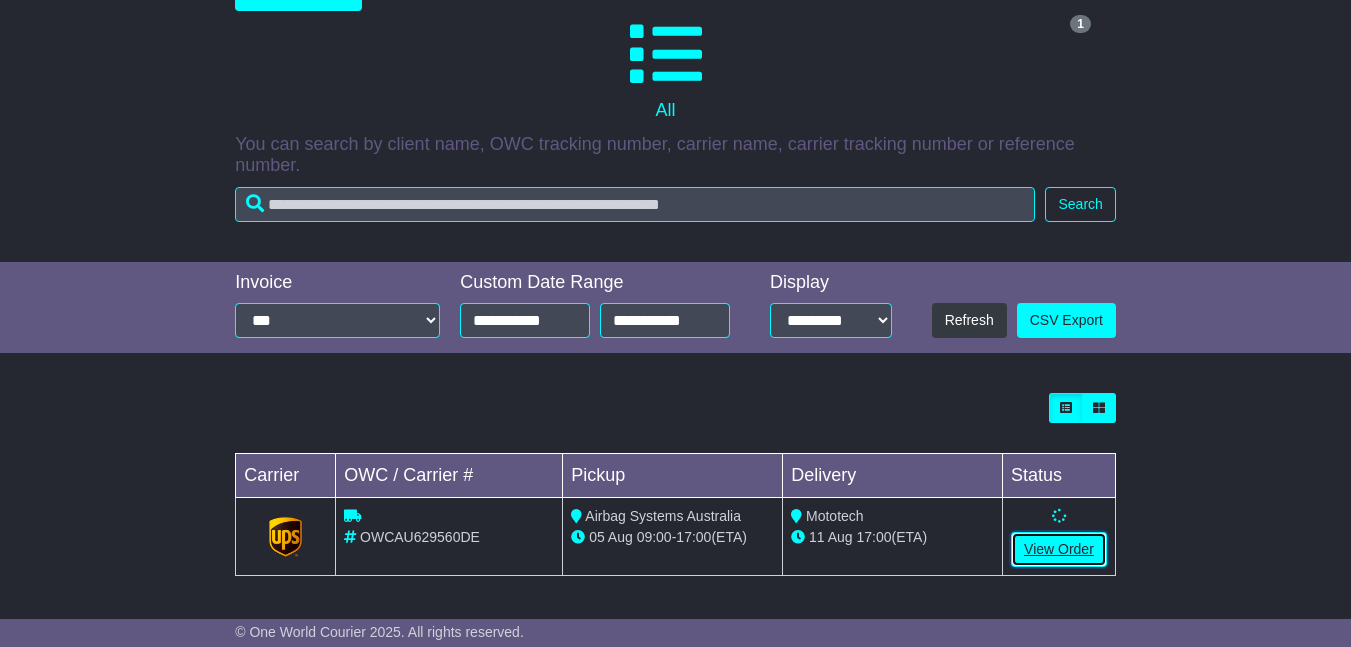 click on "View Order" at bounding box center (1059, 549) 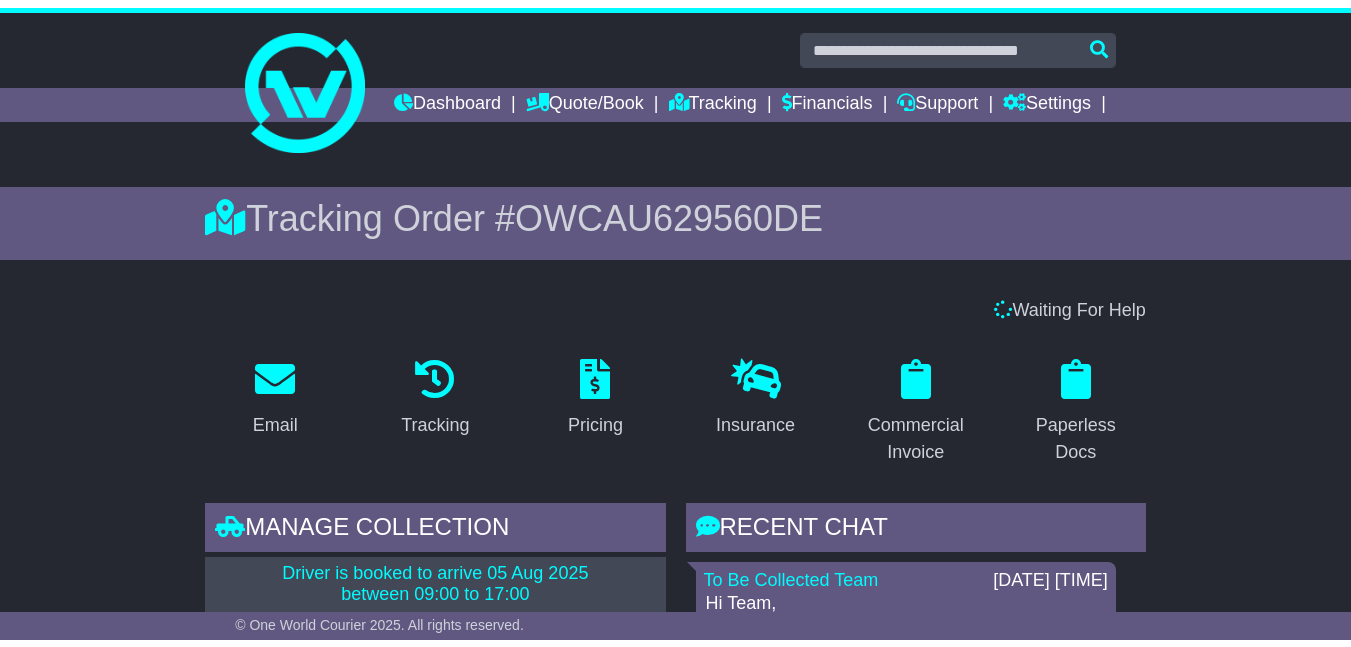 scroll, scrollTop: 0, scrollLeft: 0, axis: both 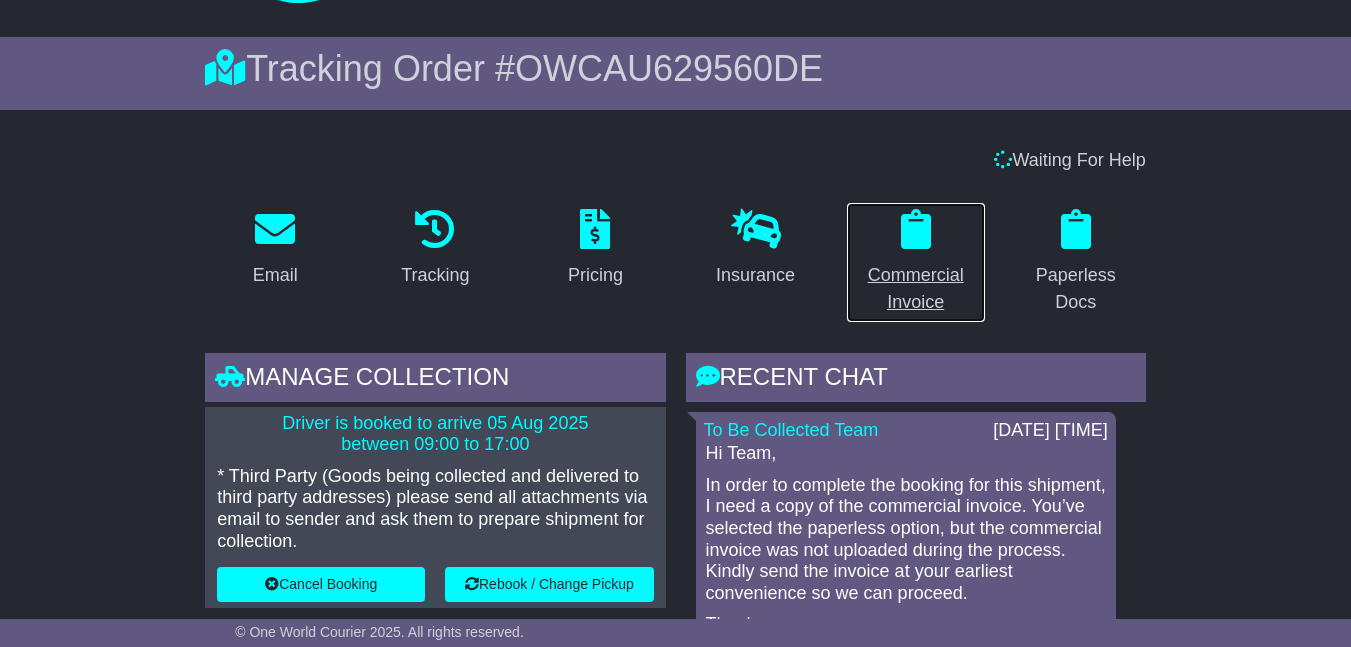 click on "Commercial Invoice" at bounding box center [916, 289] 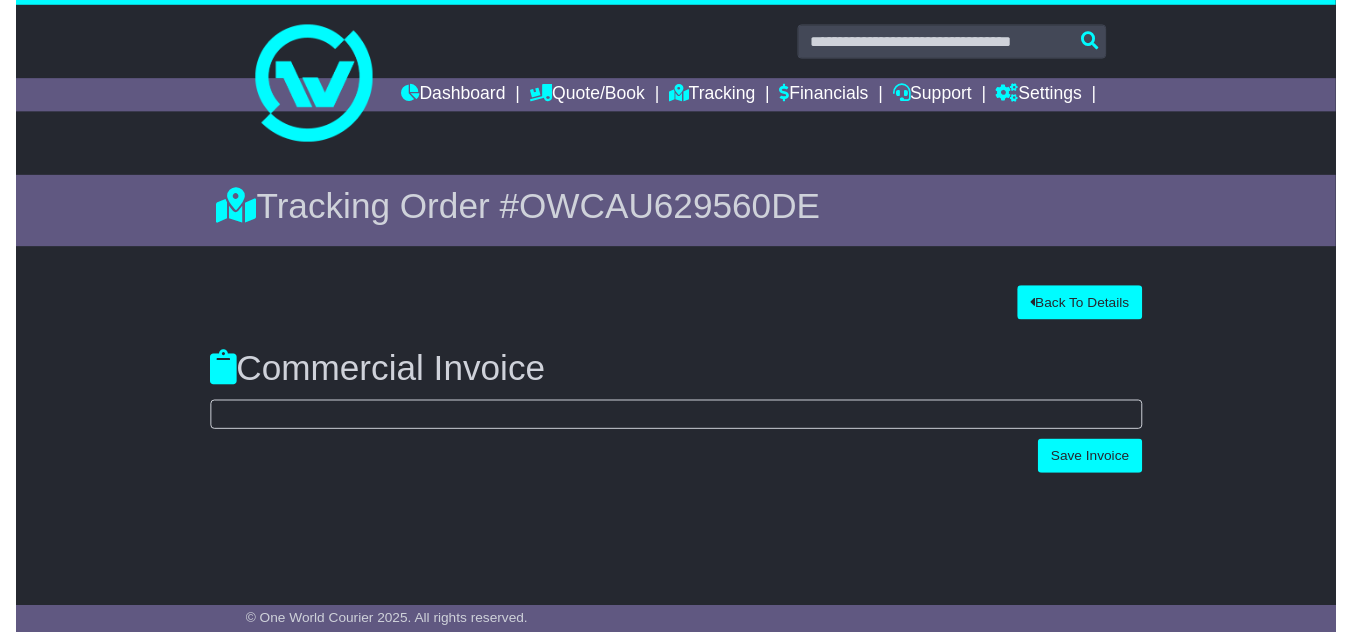 scroll, scrollTop: 0, scrollLeft: 0, axis: both 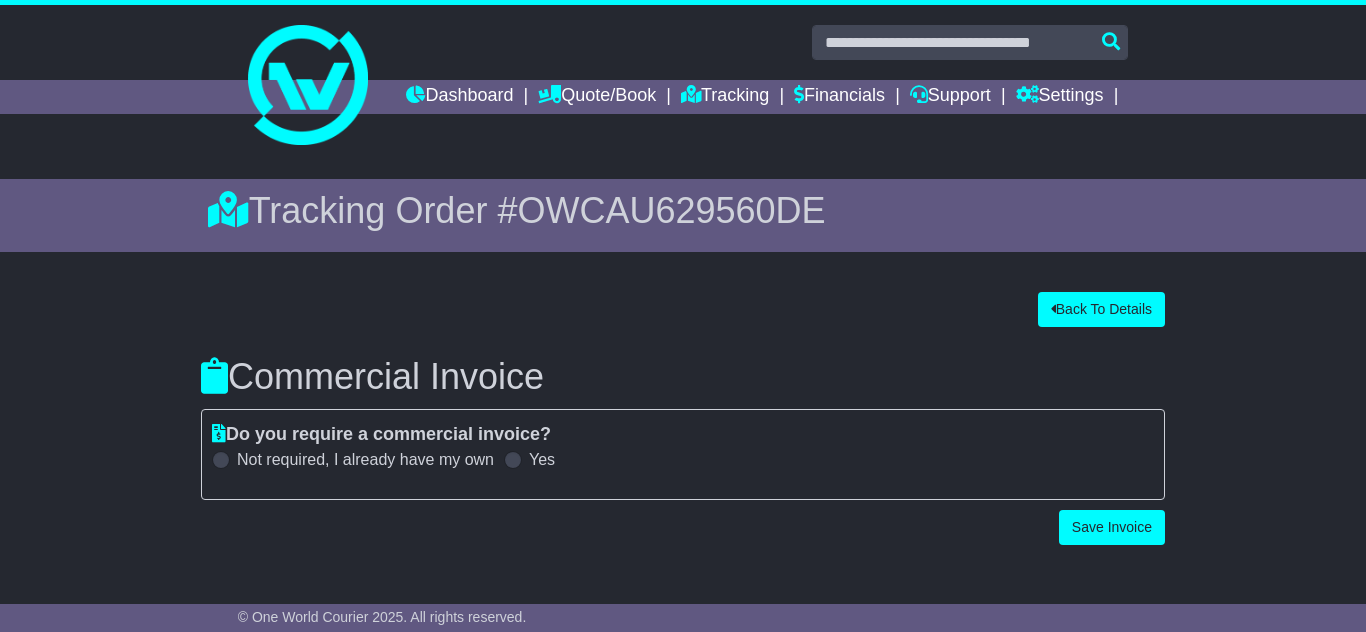click at bounding box center (513, 460) 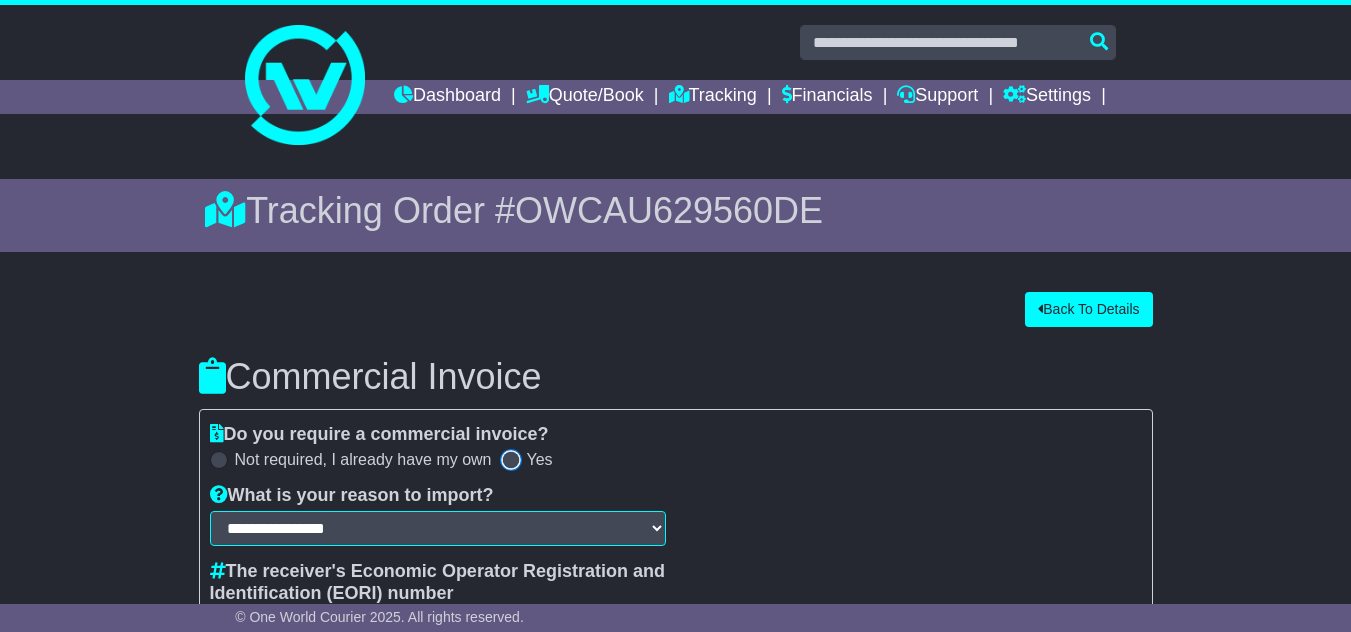 scroll, scrollTop: 200, scrollLeft: 0, axis: vertical 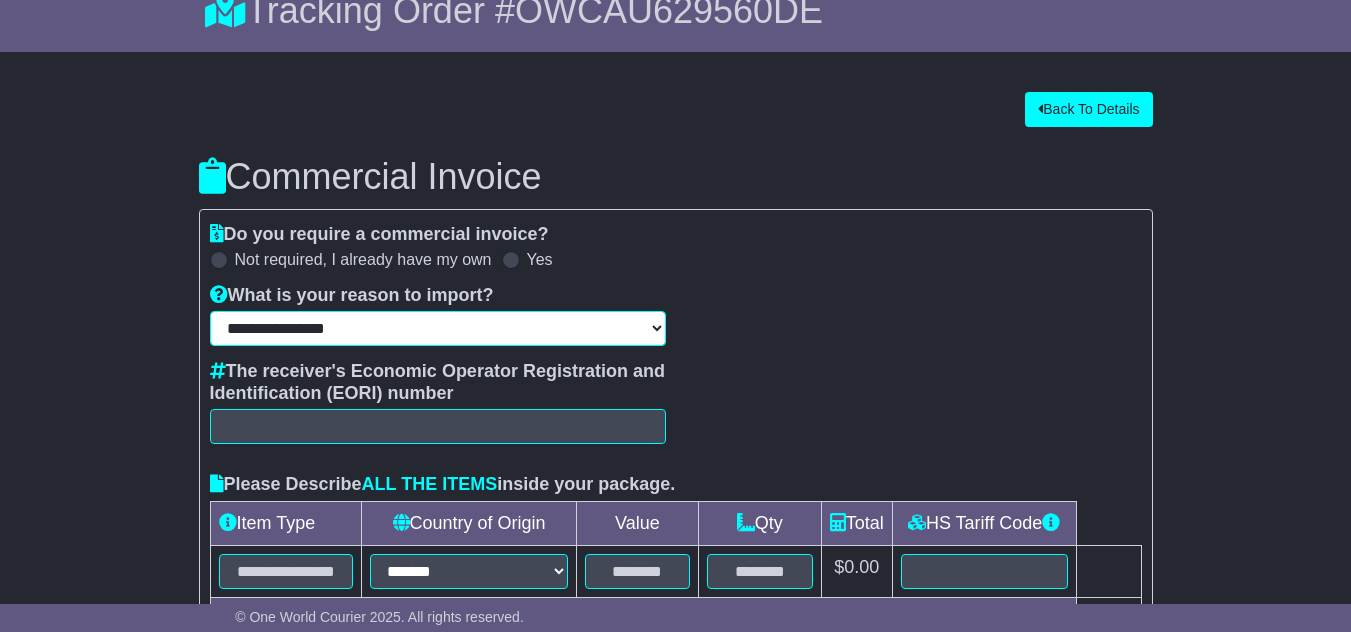 click on "**********" at bounding box center (438, 328) 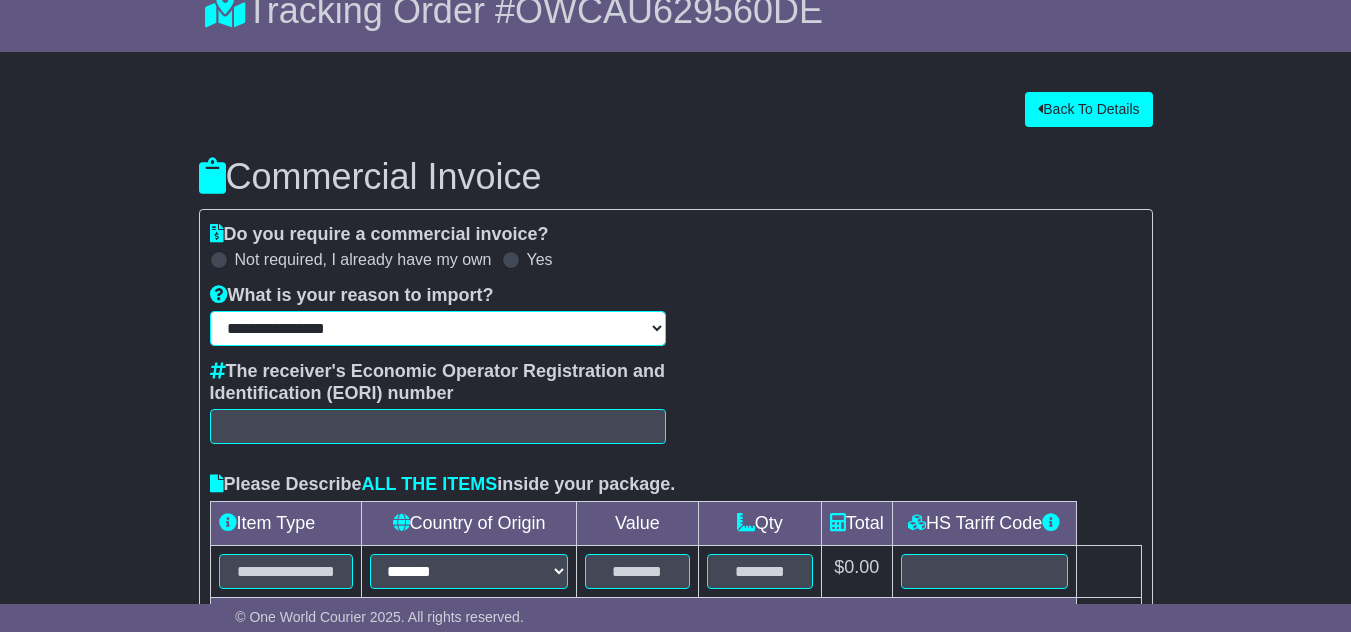 select on "******" 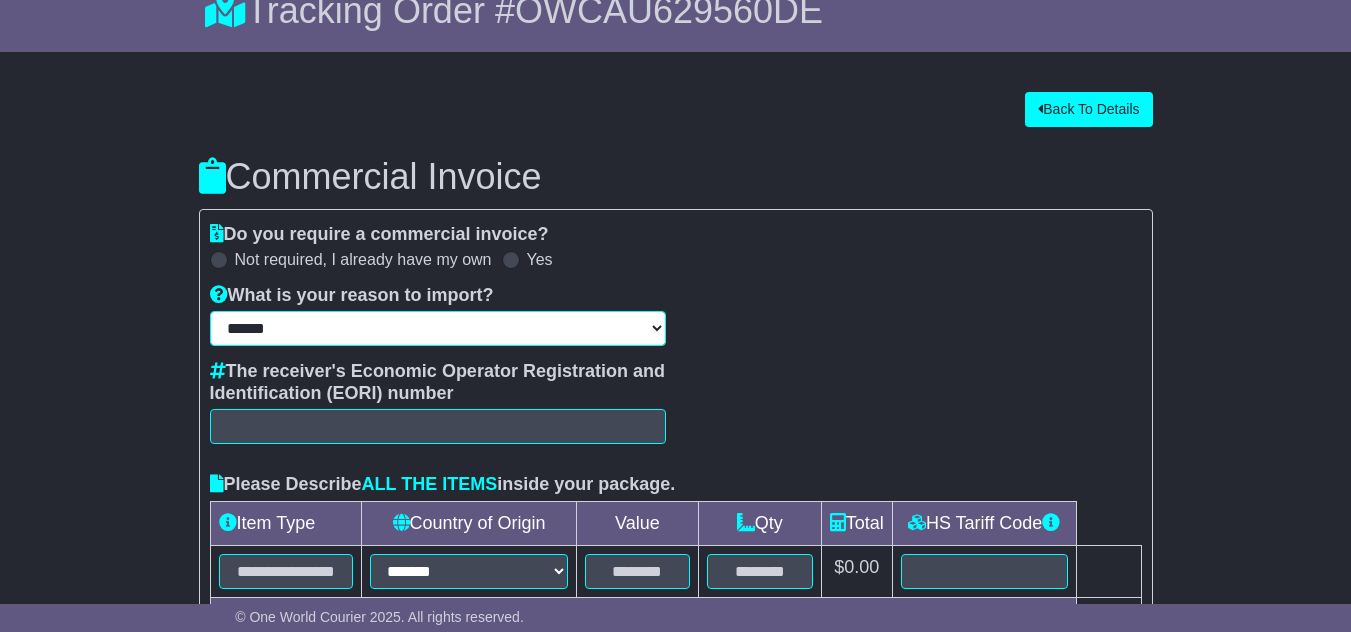 click on "**********" at bounding box center [438, 328] 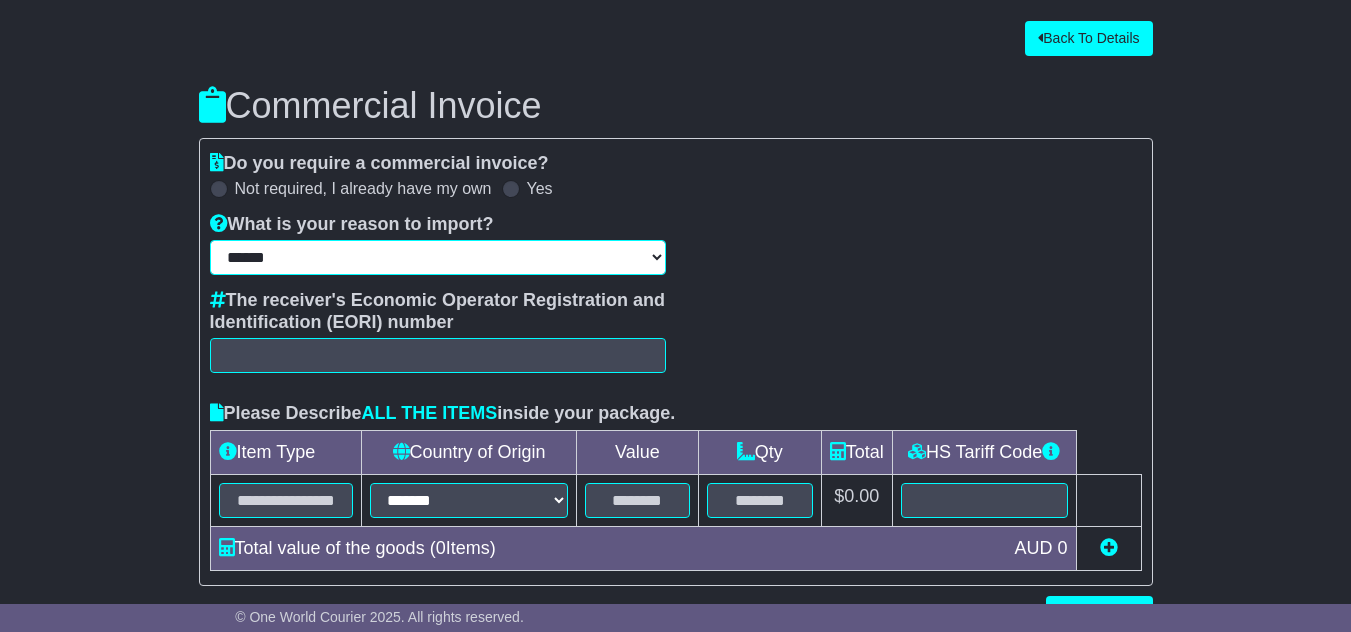 scroll, scrollTop: 354, scrollLeft: 0, axis: vertical 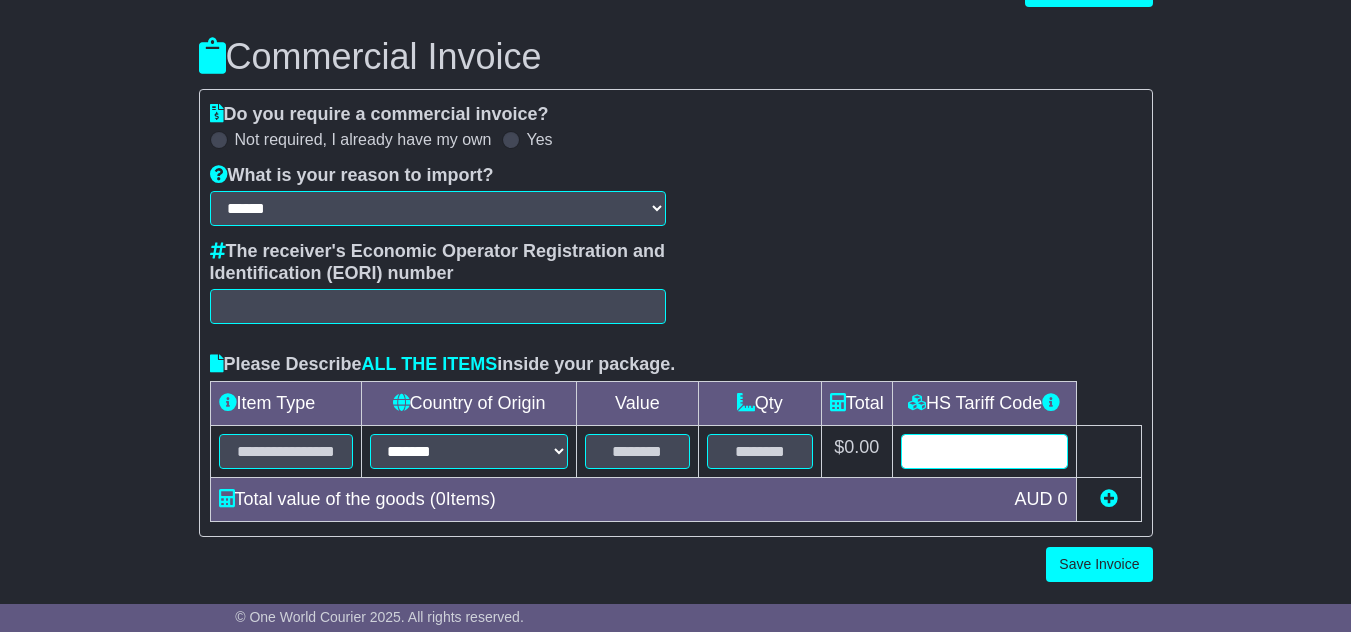 click at bounding box center [984, 451] 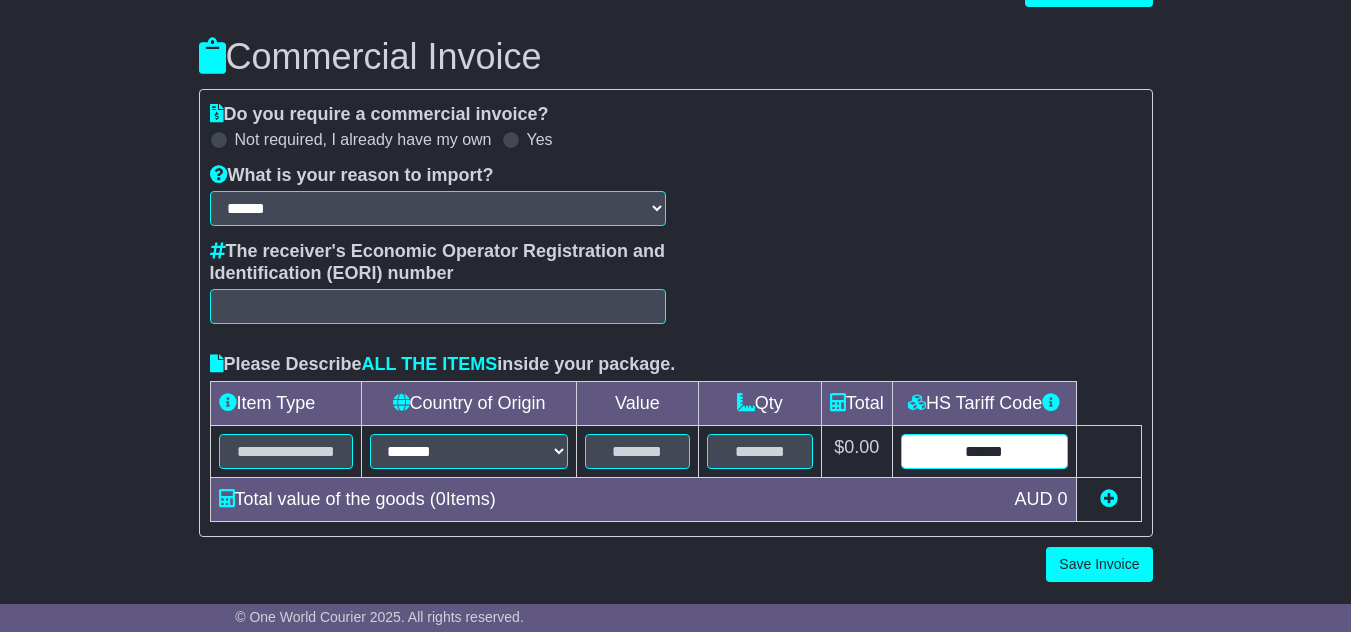 type on "******" 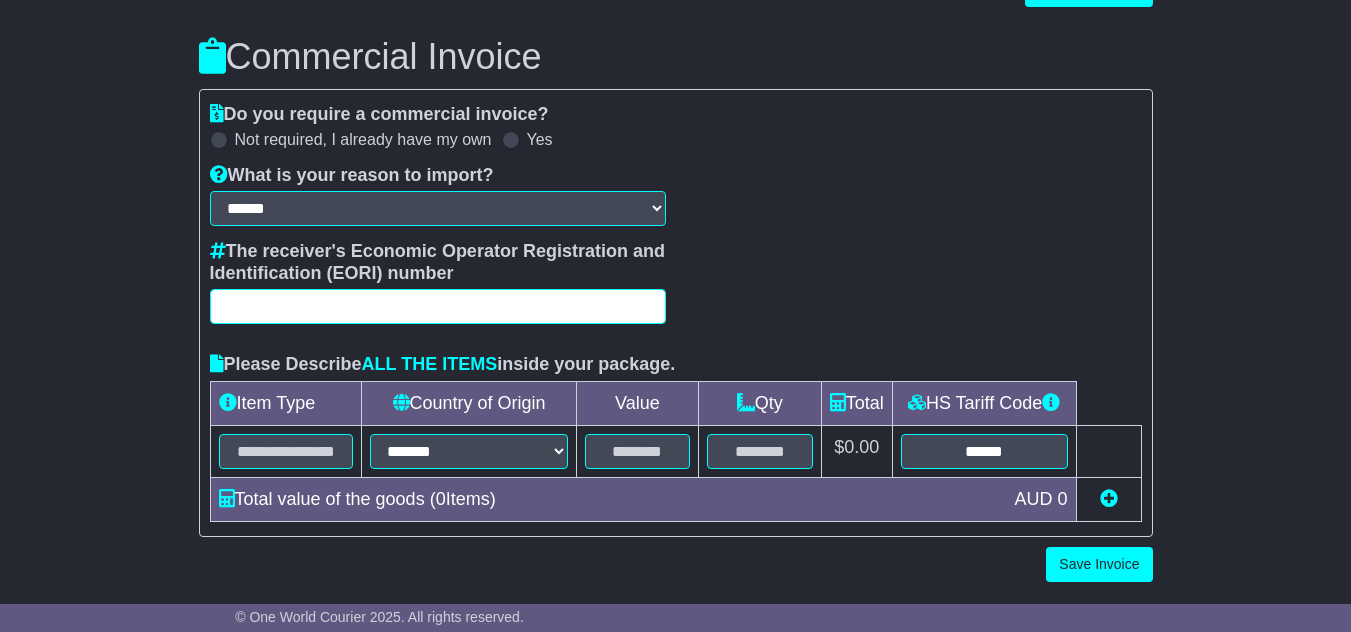 click at bounding box center [438, 306] 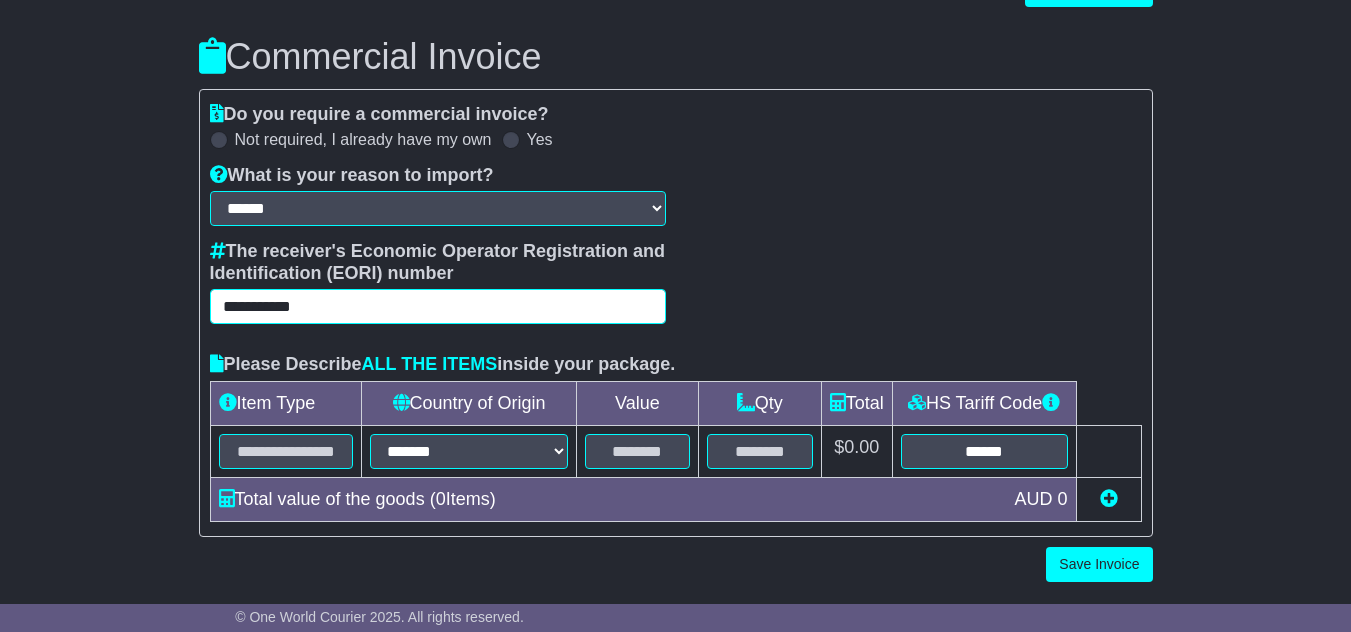 type on "**********" 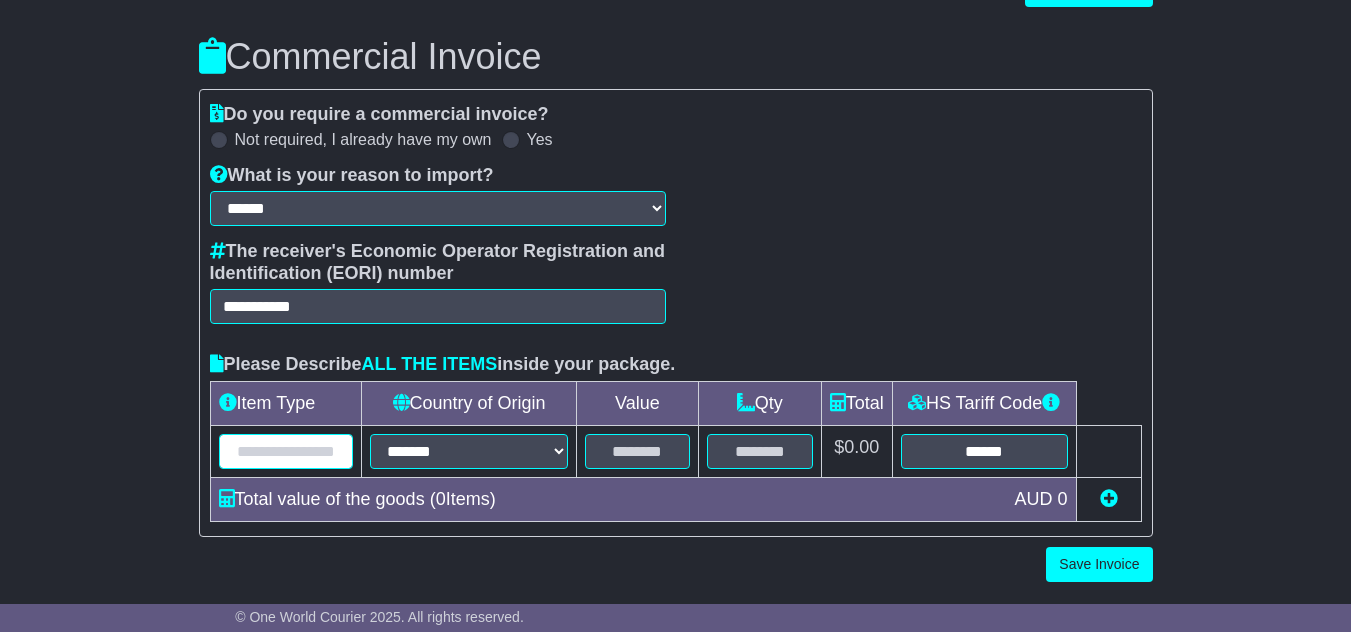 click at bounding box center [286, 451] 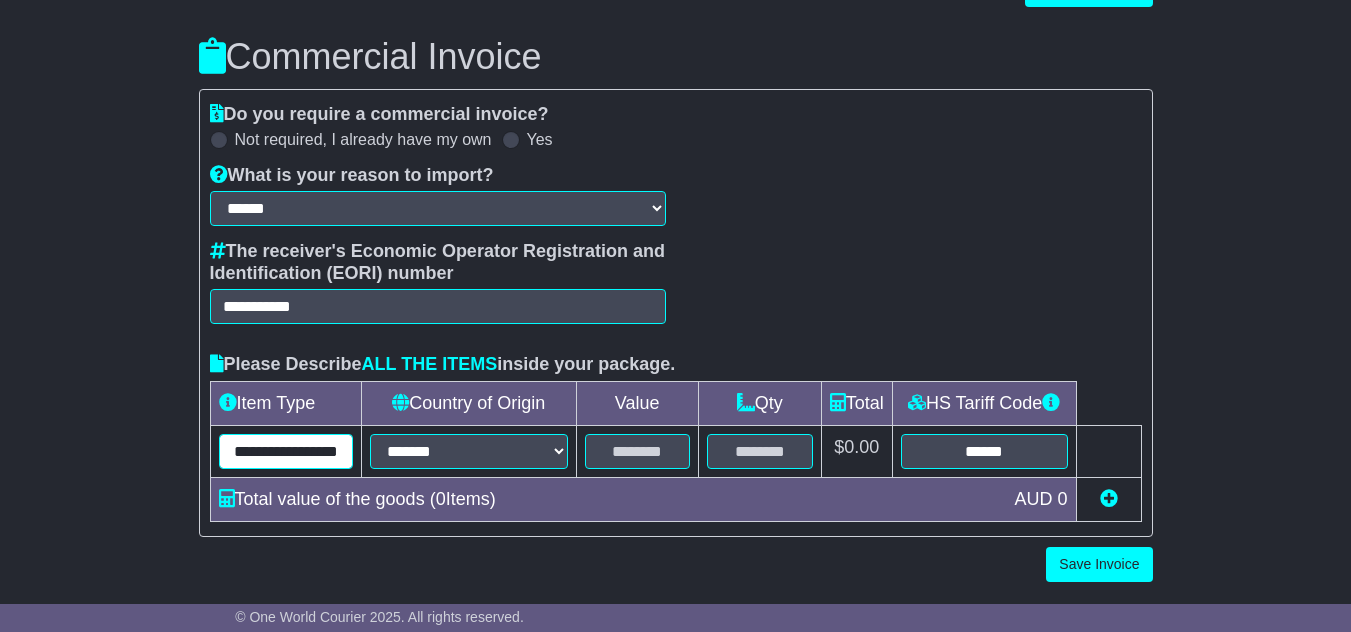 scroll, scrollTop: 0, scrollLeft: 41, axis: horizontal 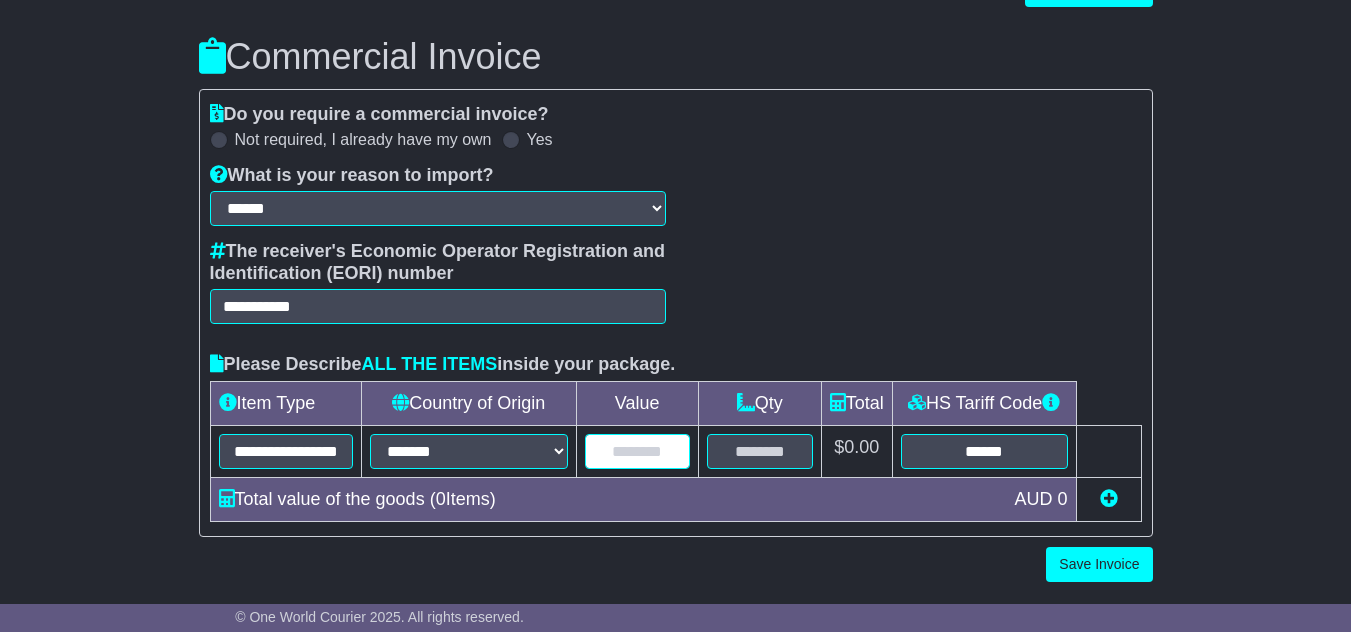 click at bounding box center (637, 451) 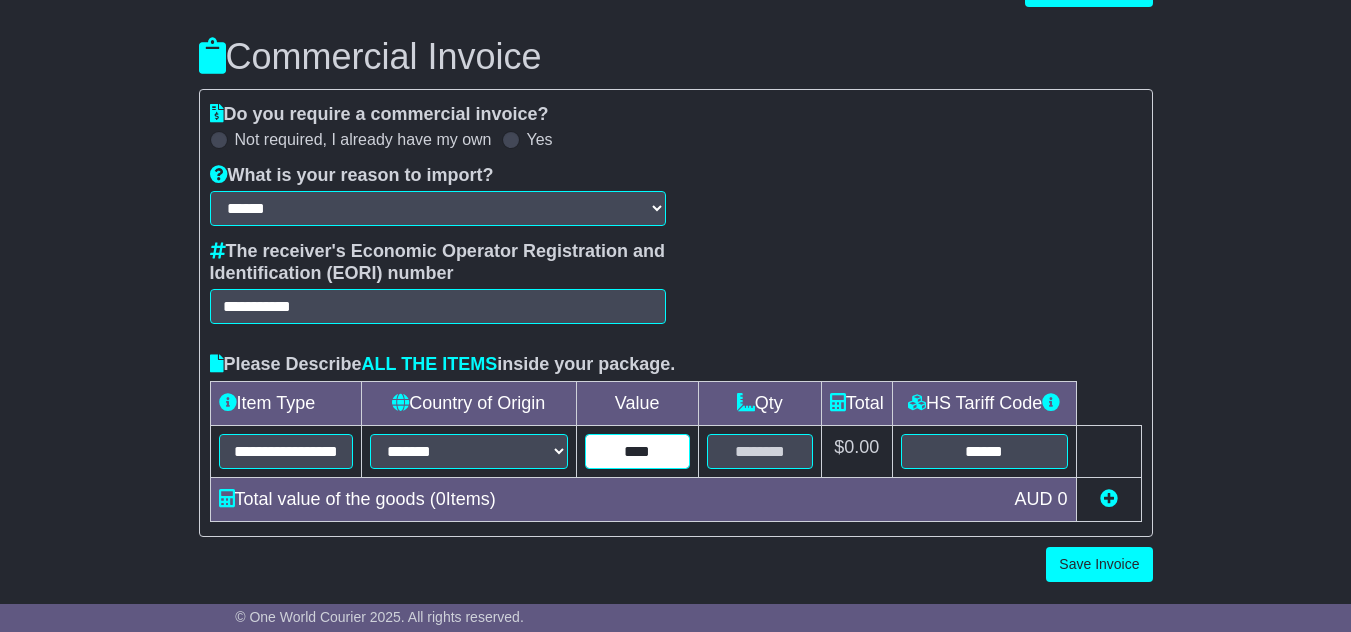 type on "****" 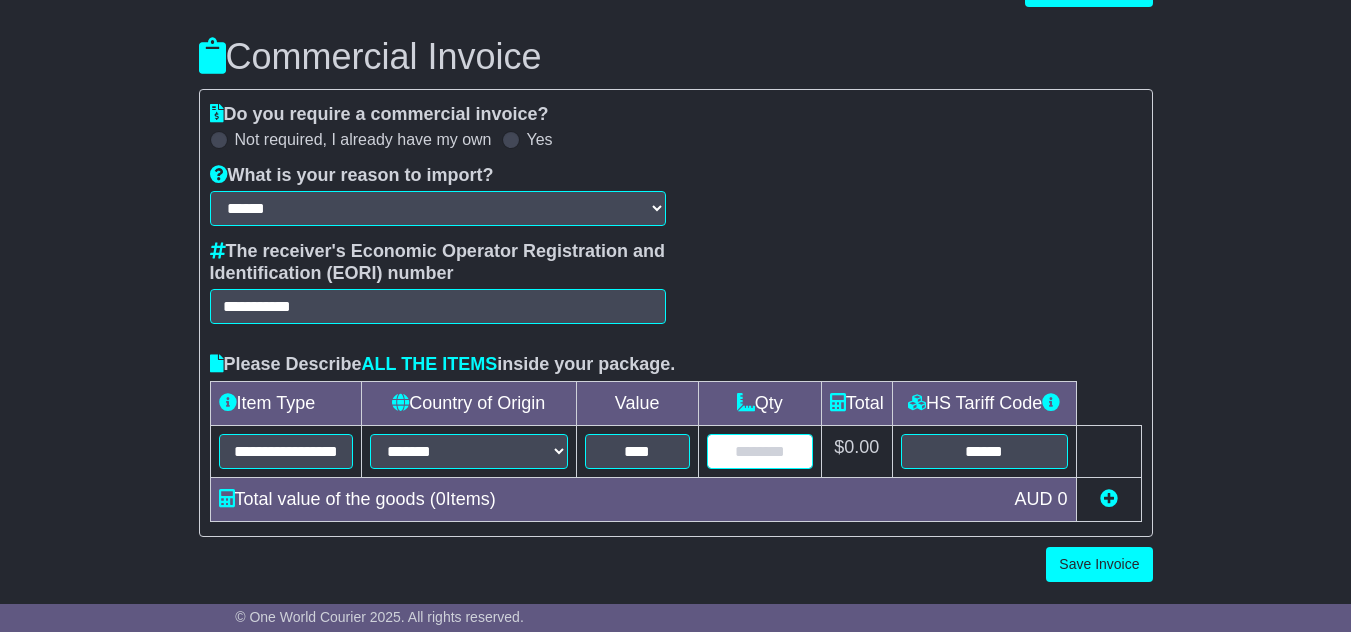 click at bounding box center (760, 451) 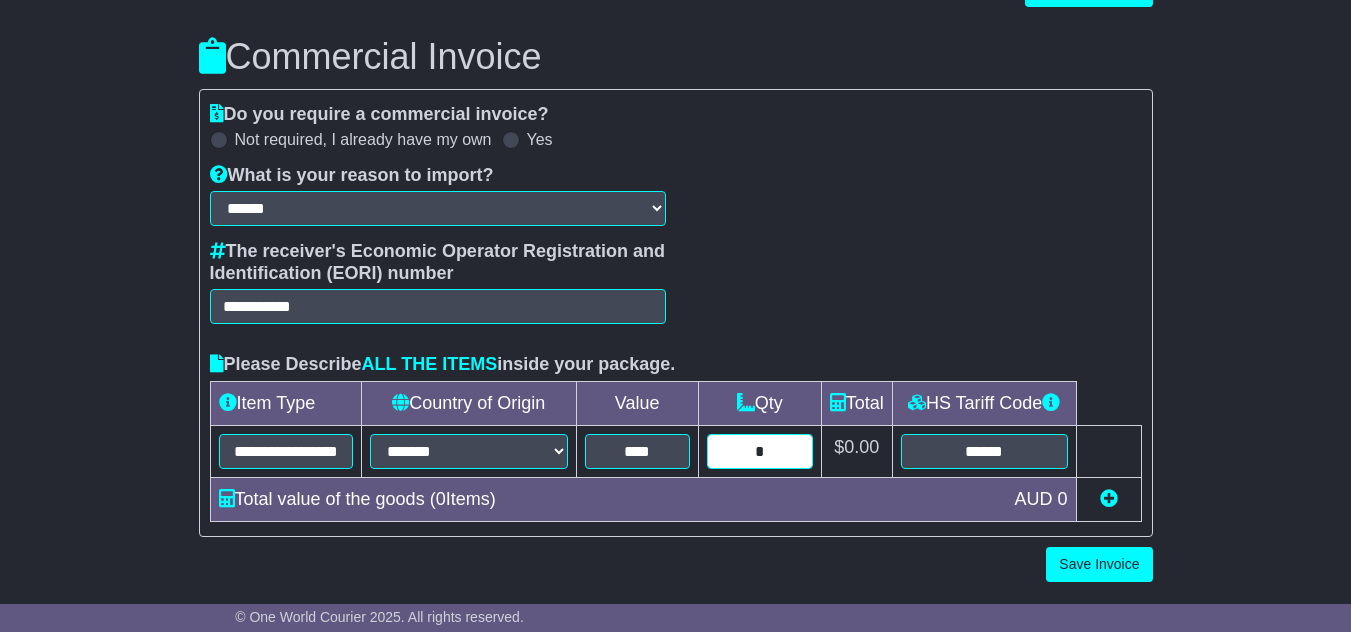 type on "*" 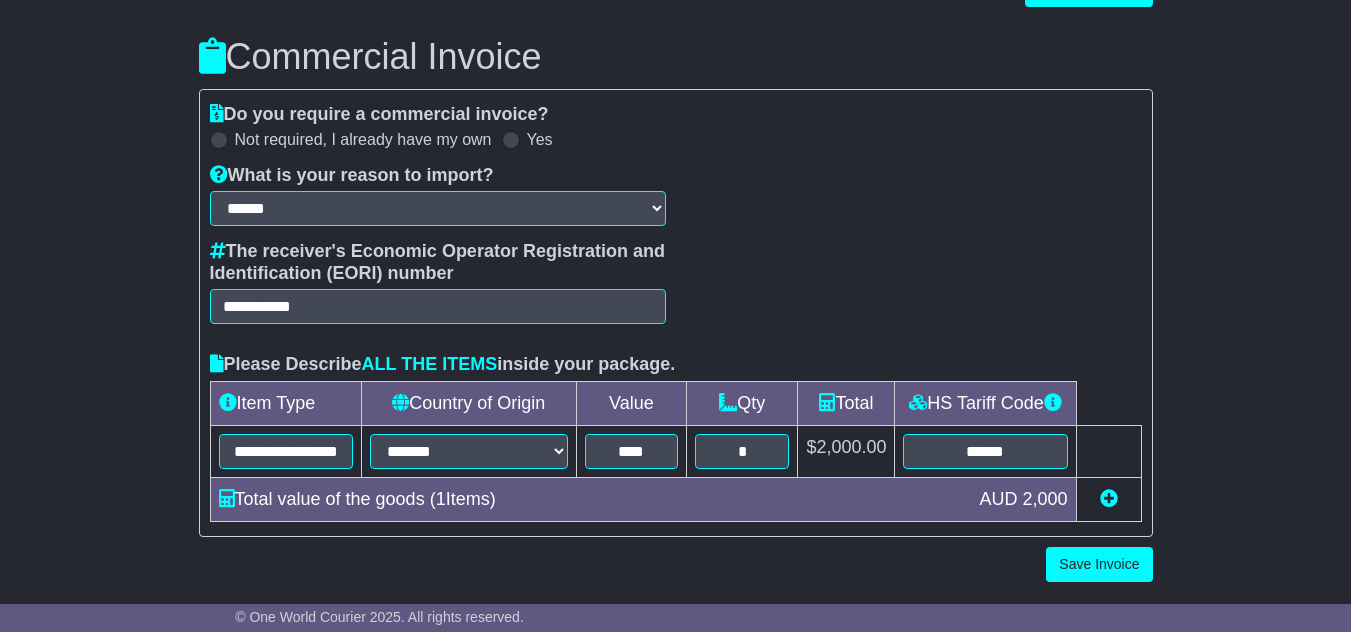 click at bounding box center [1109, 498] 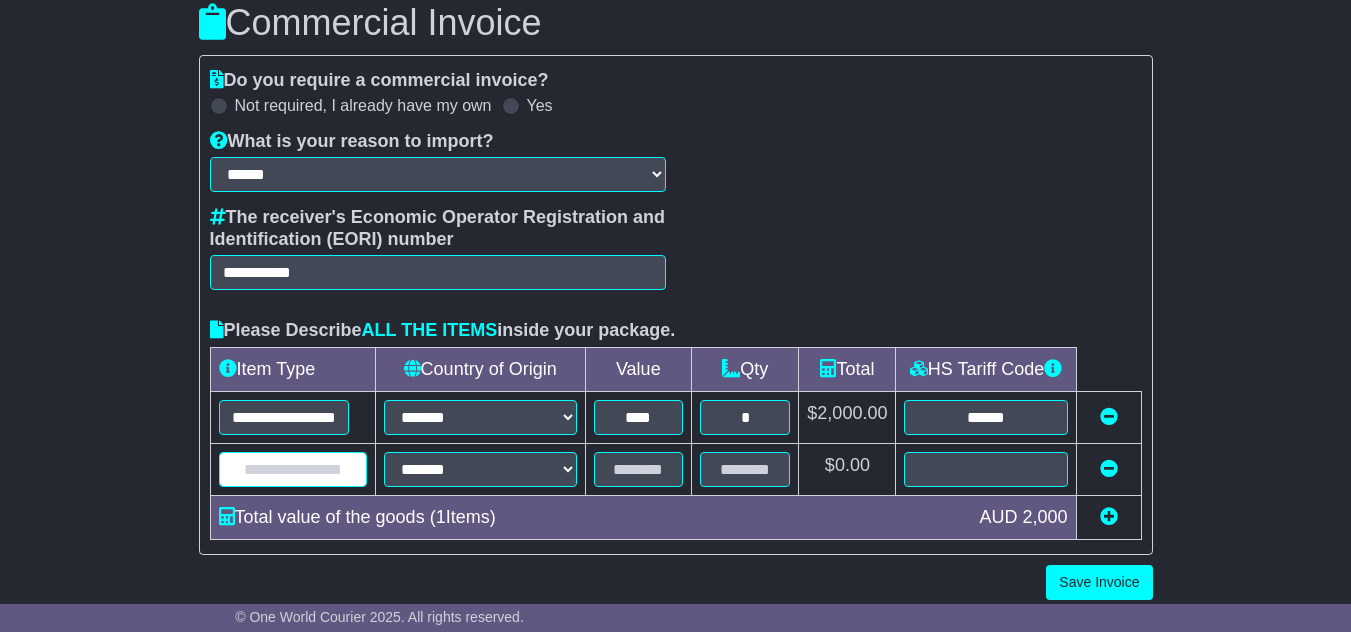 click at bounding box center [293, 469] 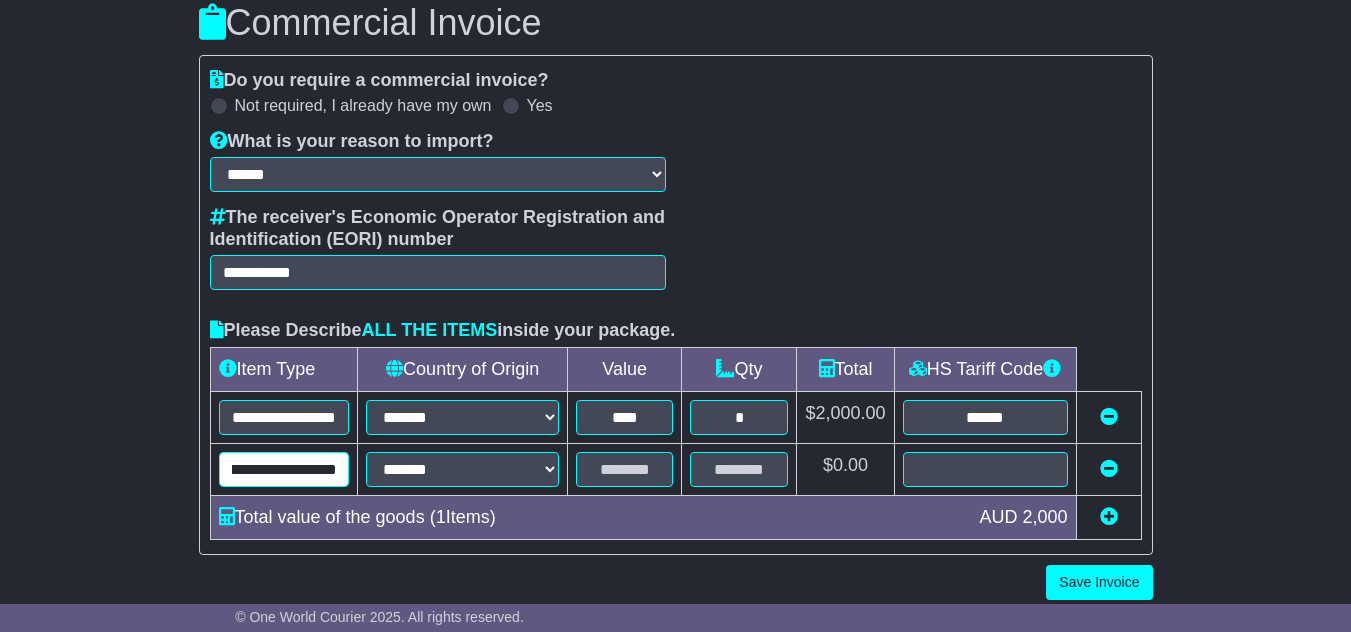 scroll, scrollTop: 0, scrollLeft: 50, axis: horizontal 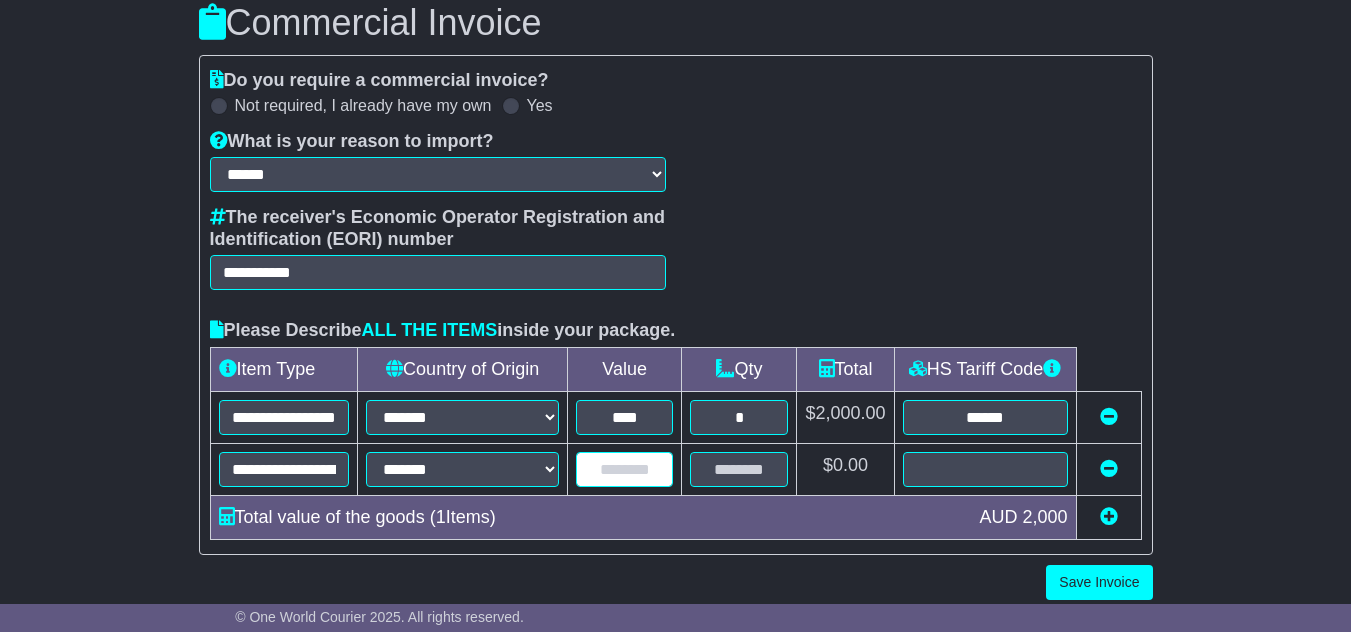 click at bounding box center [624, 469] 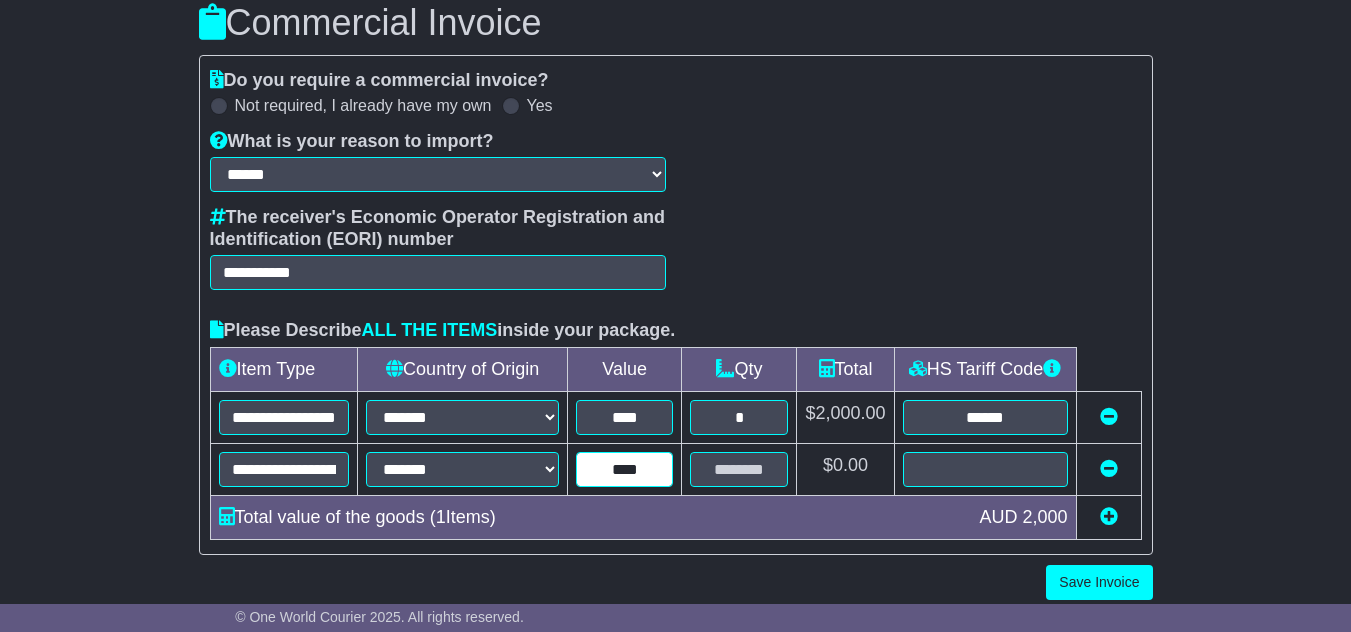 type on "****" 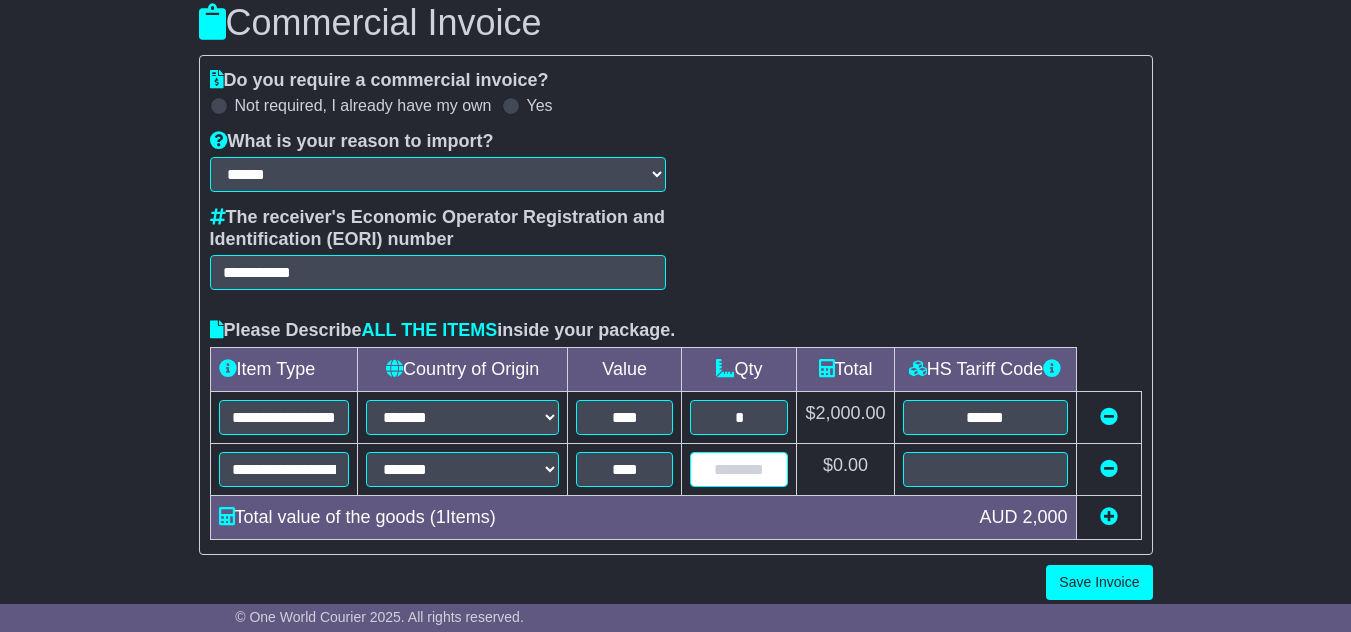 click at bounding box center (739, 469) 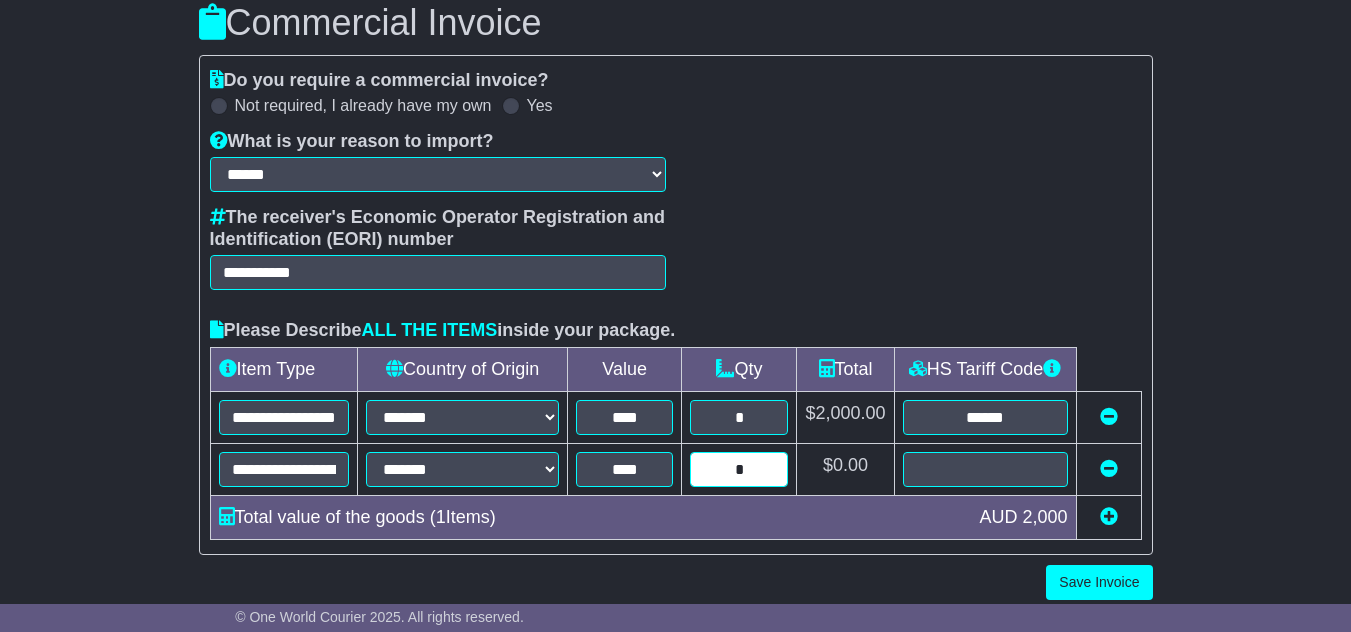 type on "*" 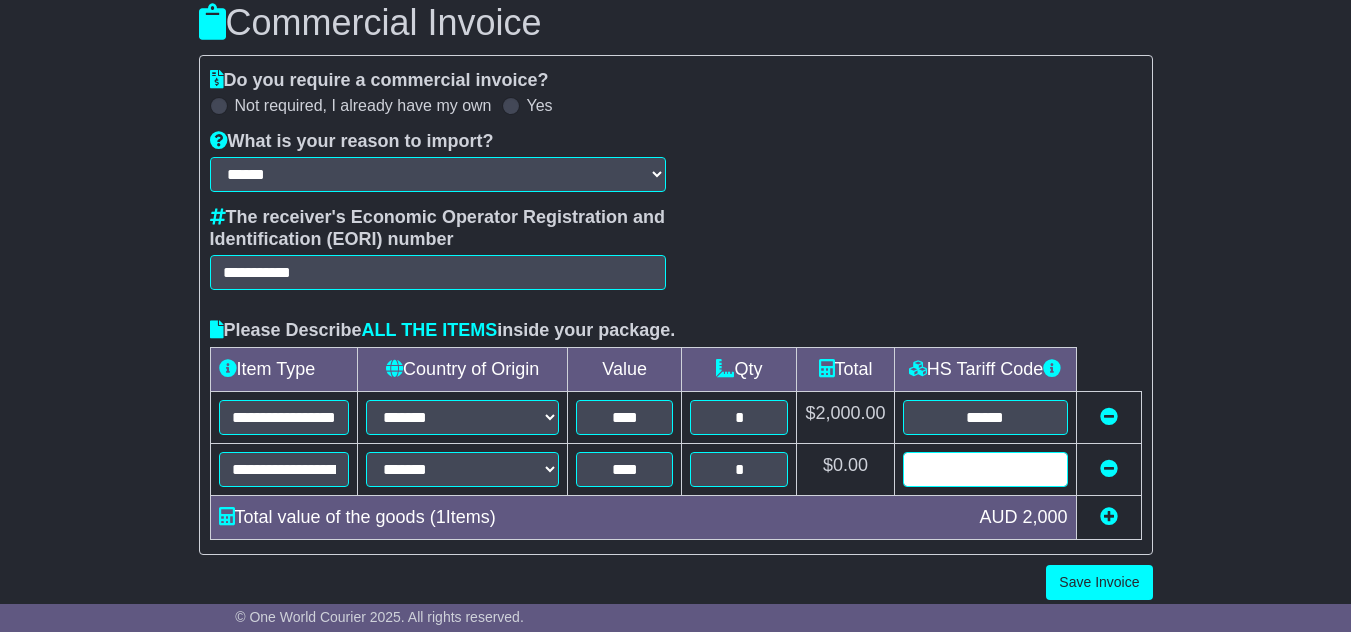 click at bounding box center [985, 469] 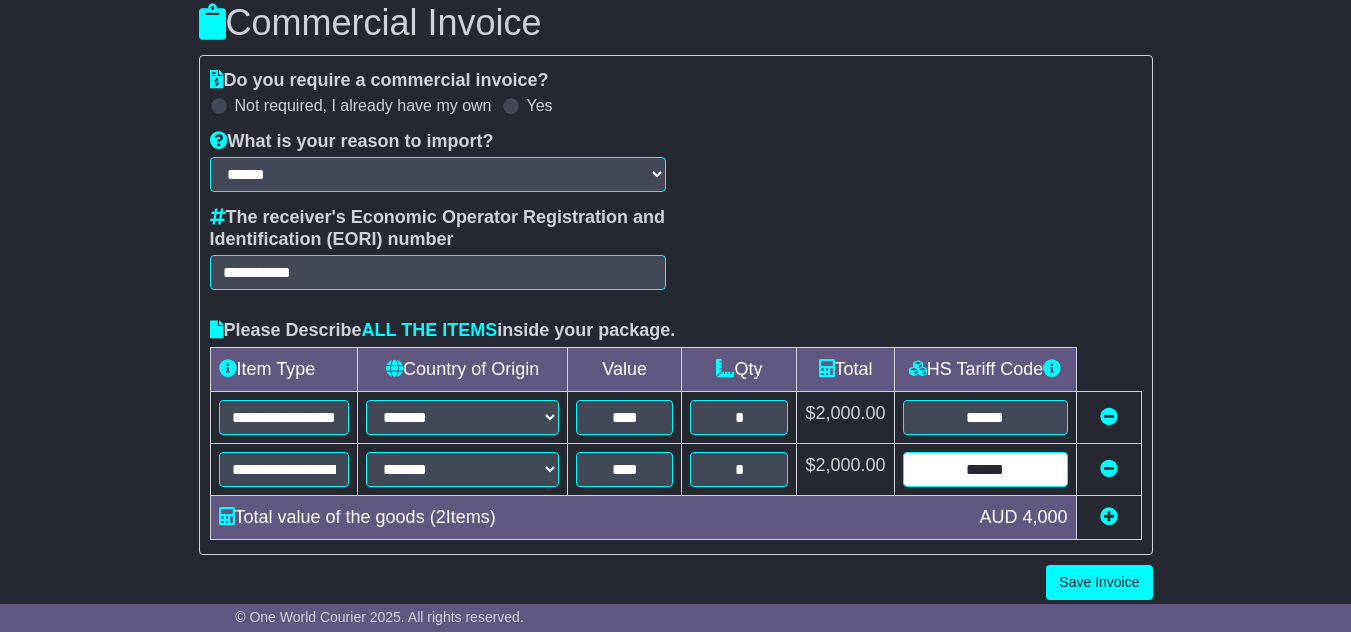 type on "******" 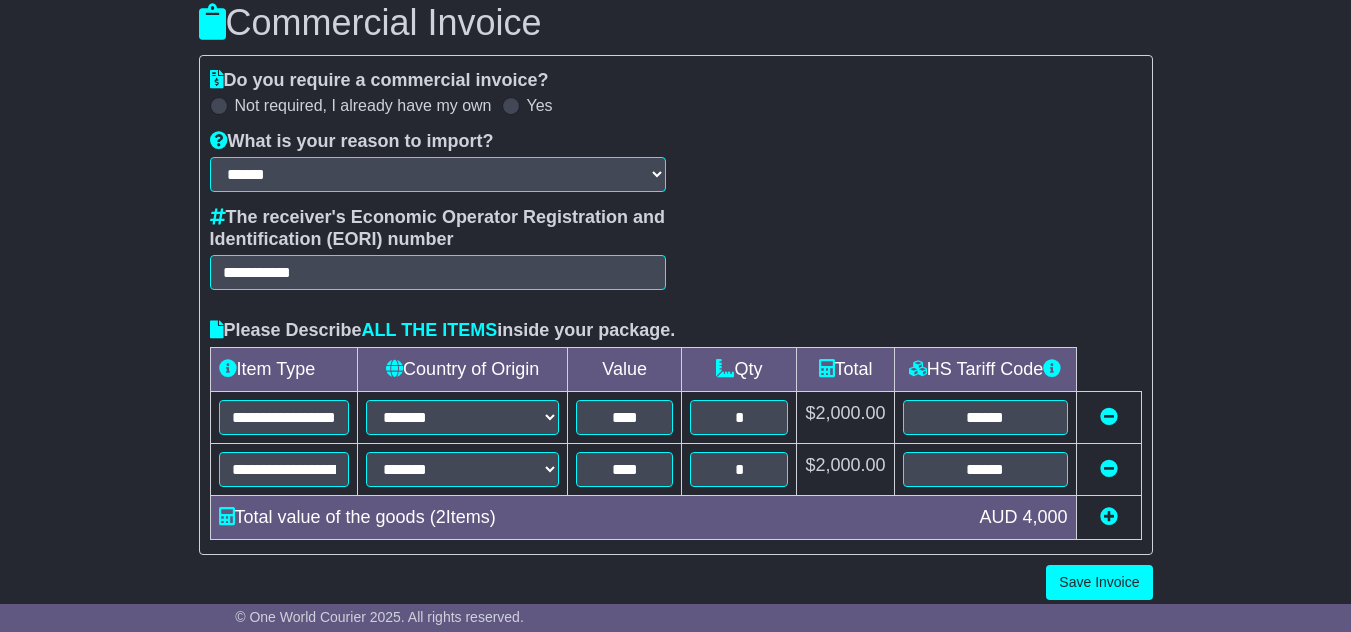 click at bounding box center [1109, 516] 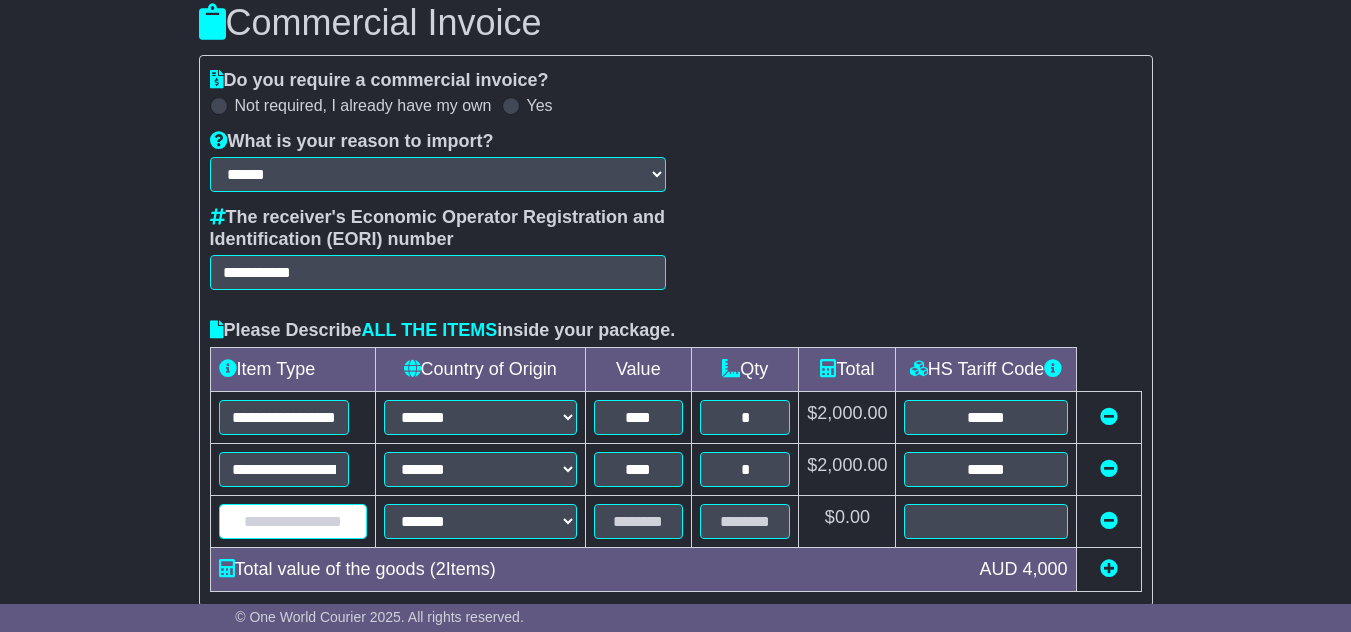 click at bounding box center [293, 521] 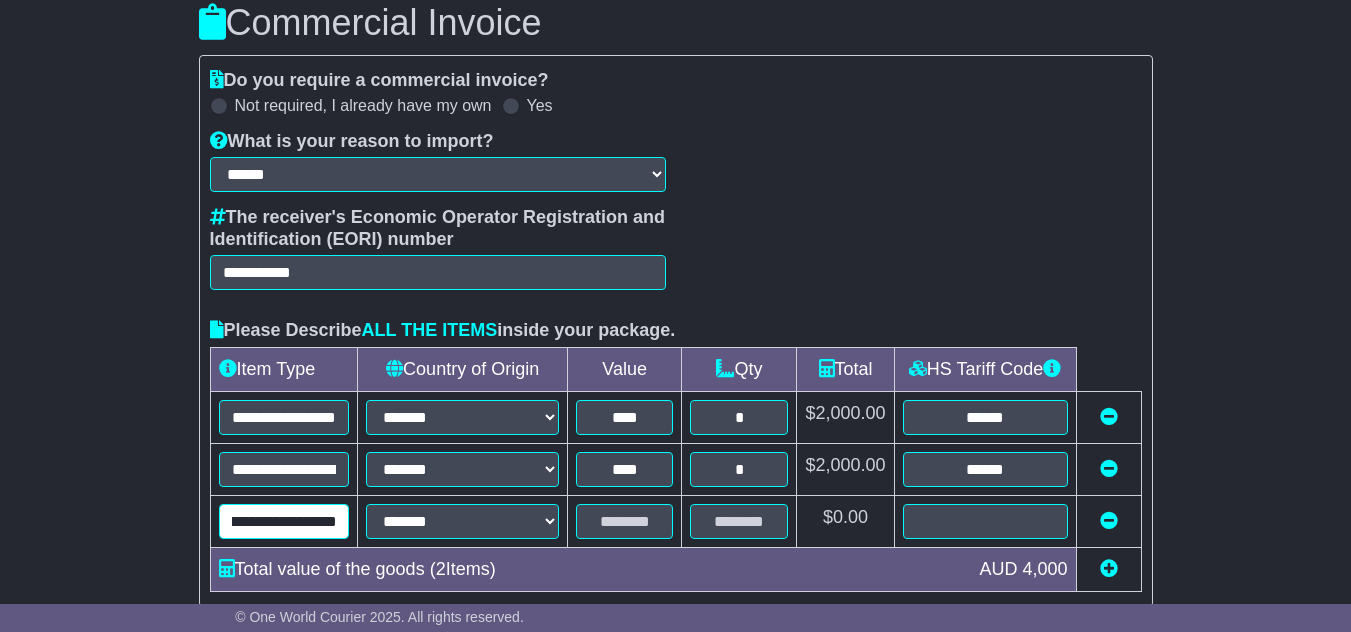 scroll, scrollTop: 0, scrollLeft: 76, axis: horizontal 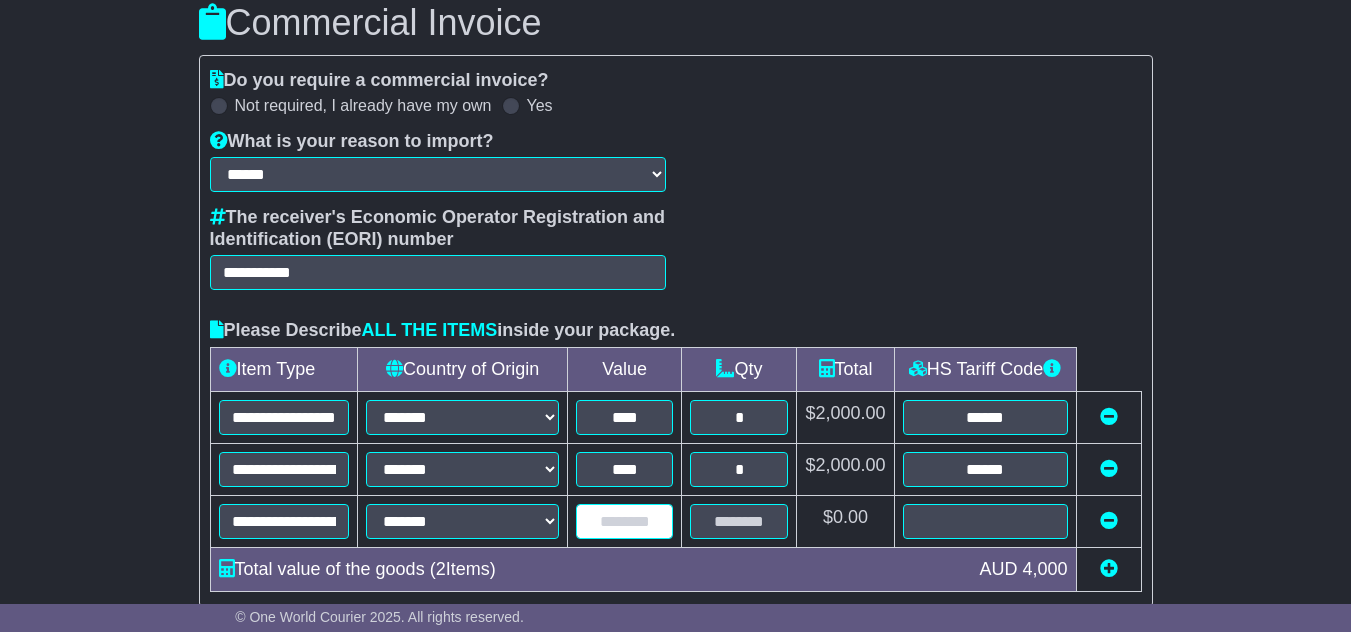 click at bounding box center [624, 521] 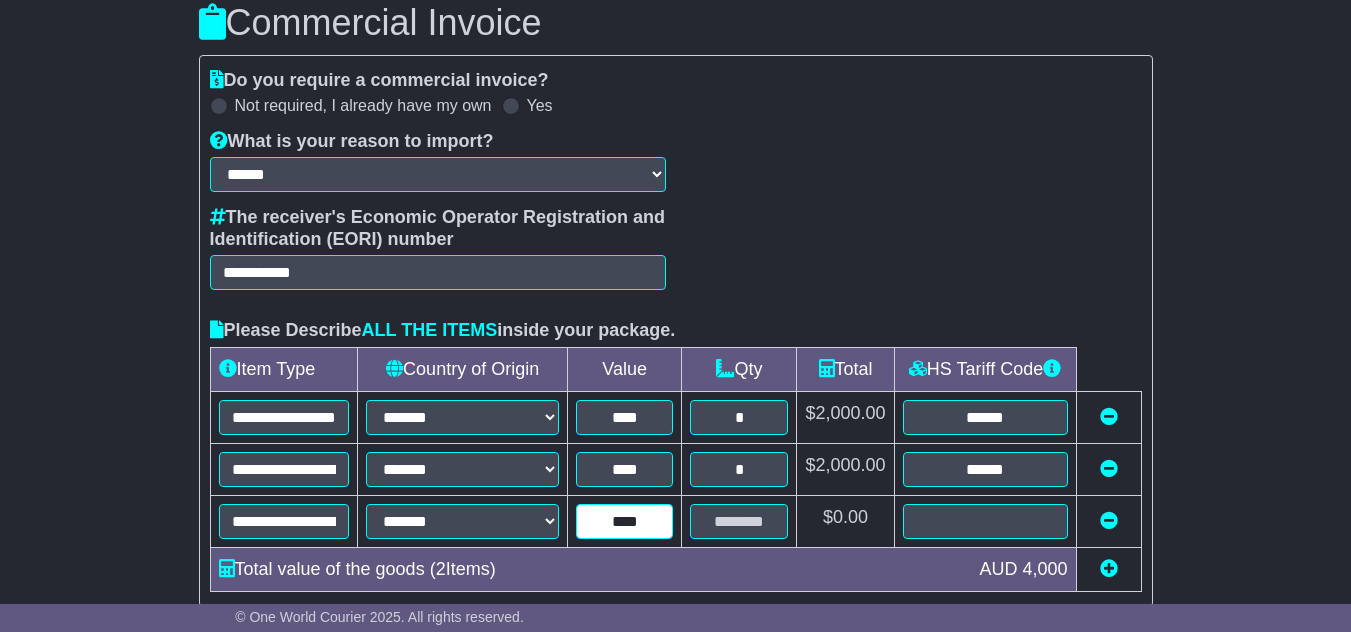 type on "****" 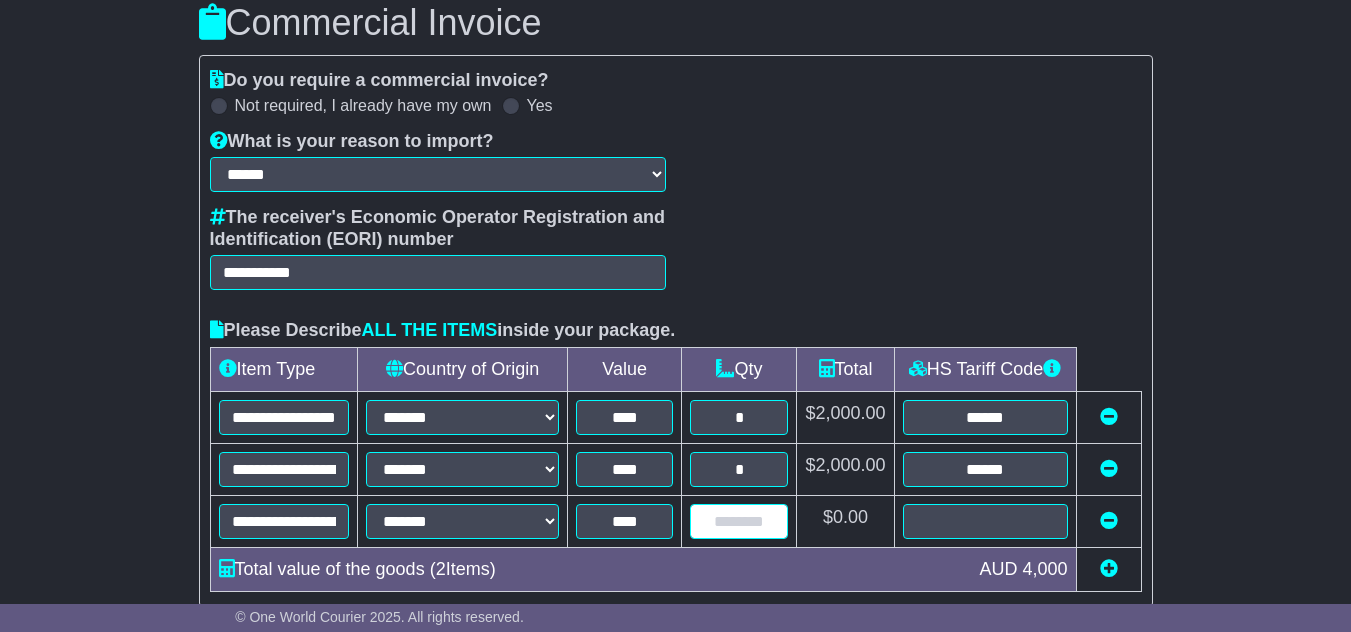 click at bounding box center [739, 521] 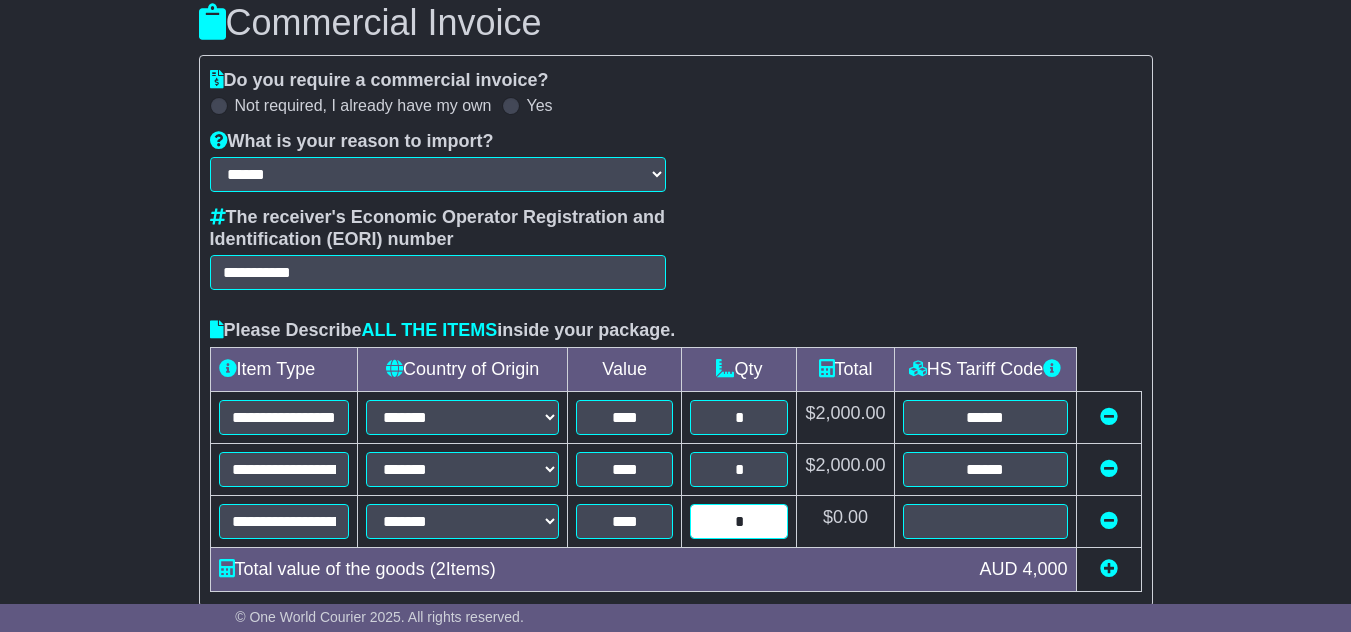 type on "*" 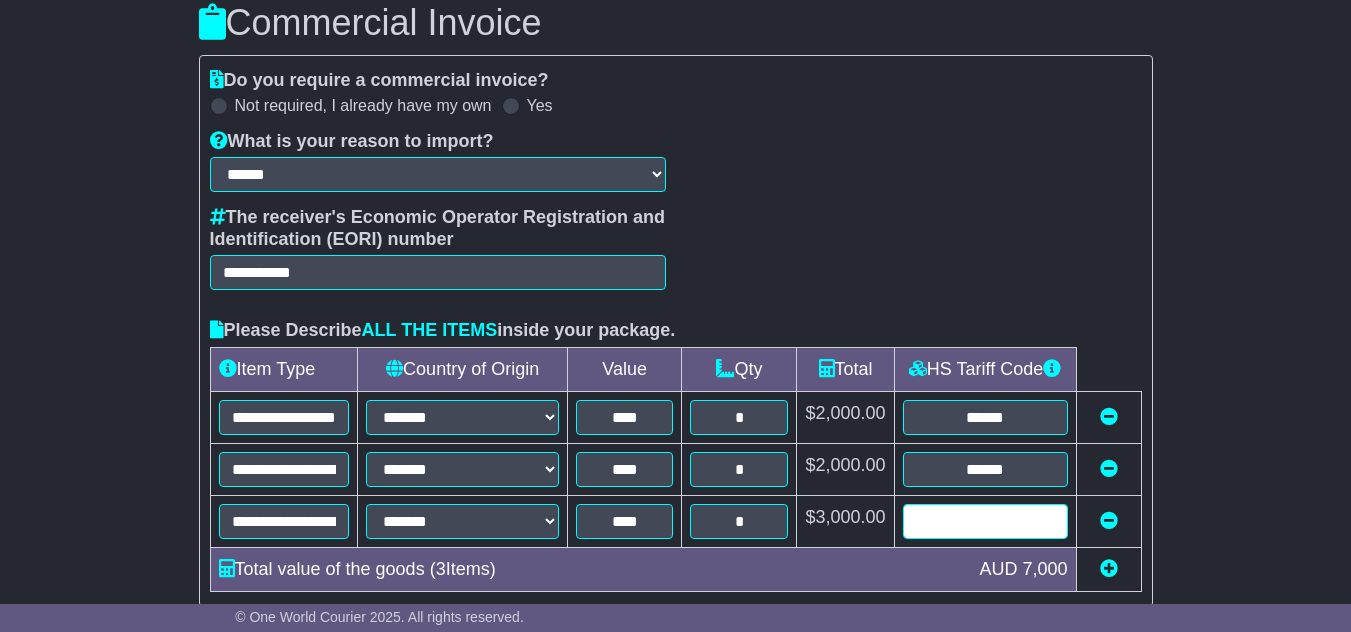 click at bounding box center [985, 521] 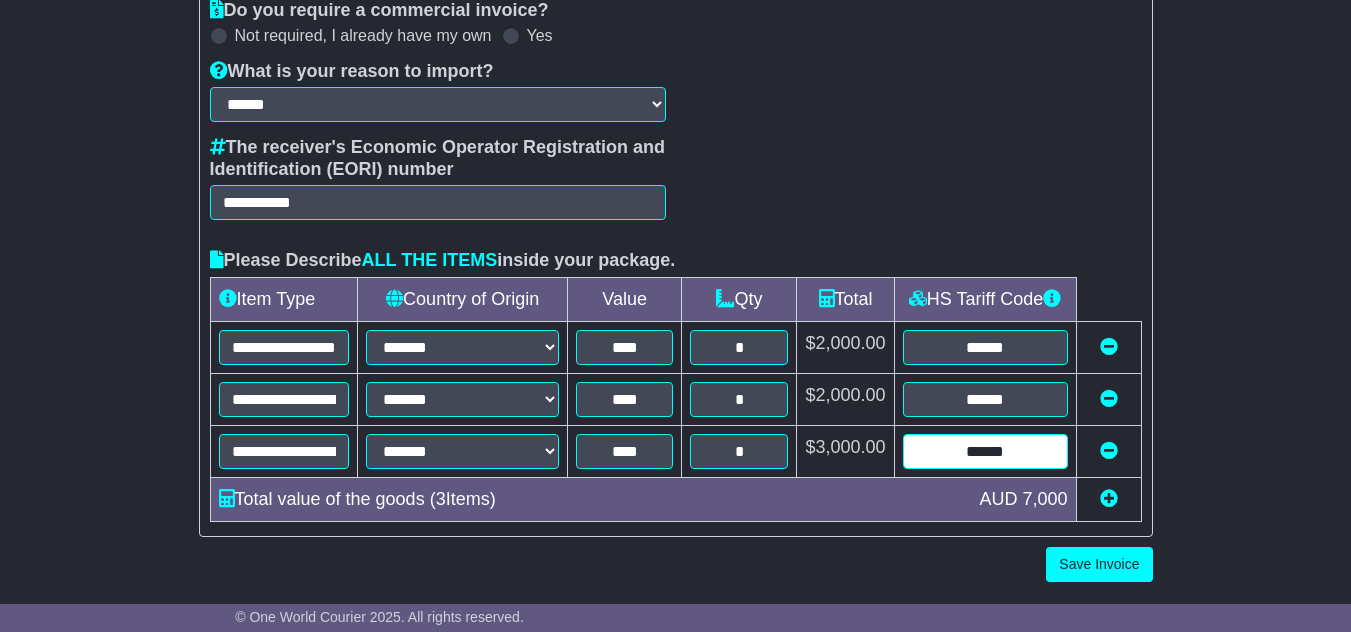 scroll, scrollTop: 458, scrollLeft: 0, axis: vertical 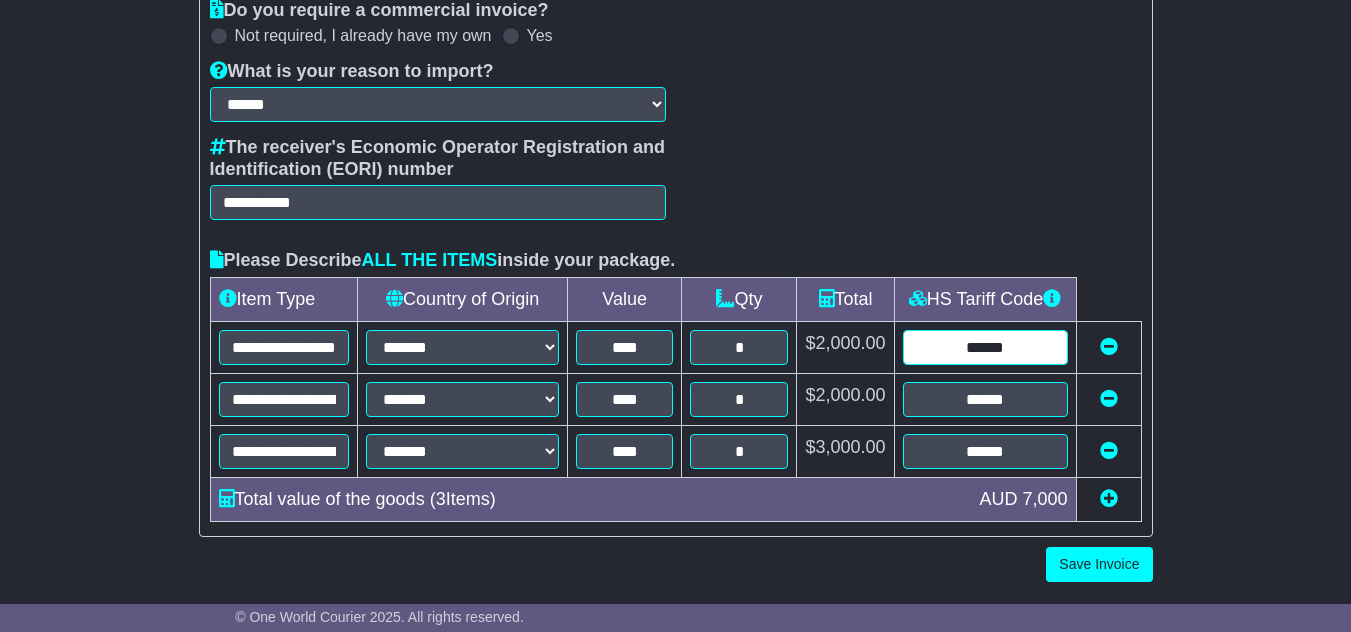 drag, startPoint x: 1011, startPoint y: 343, endPoint x: 902, endPoint y: 346, distance: 109.041275 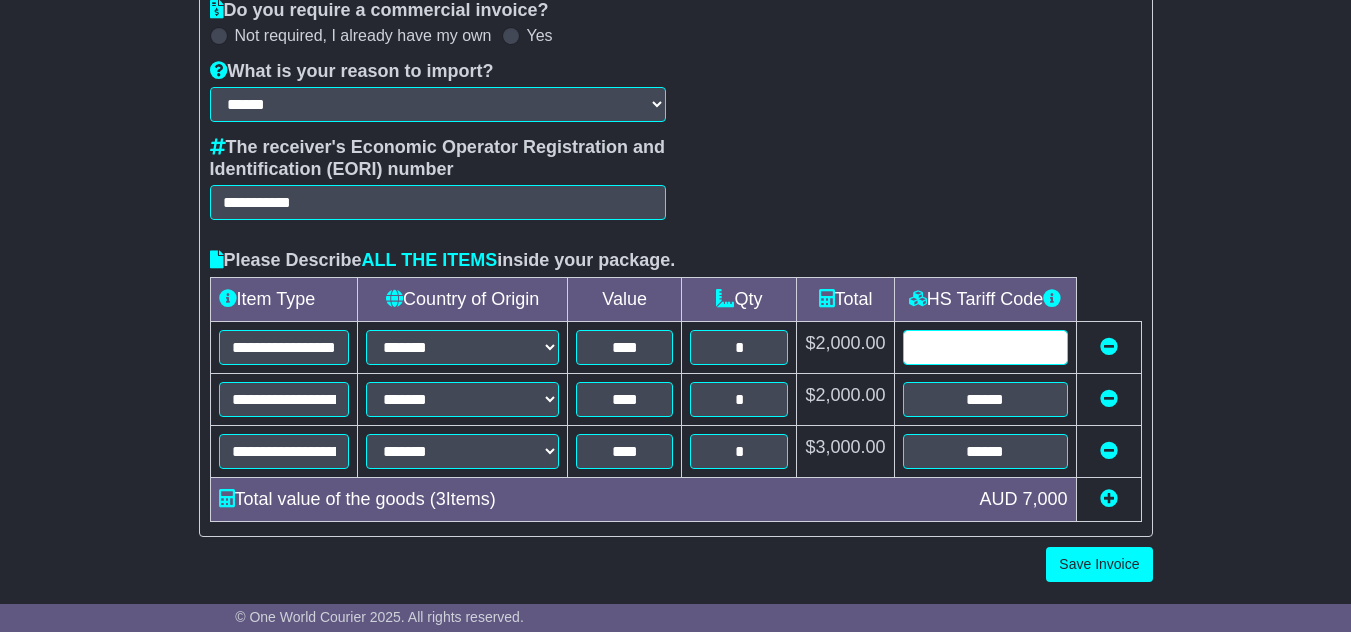 paste on "********" 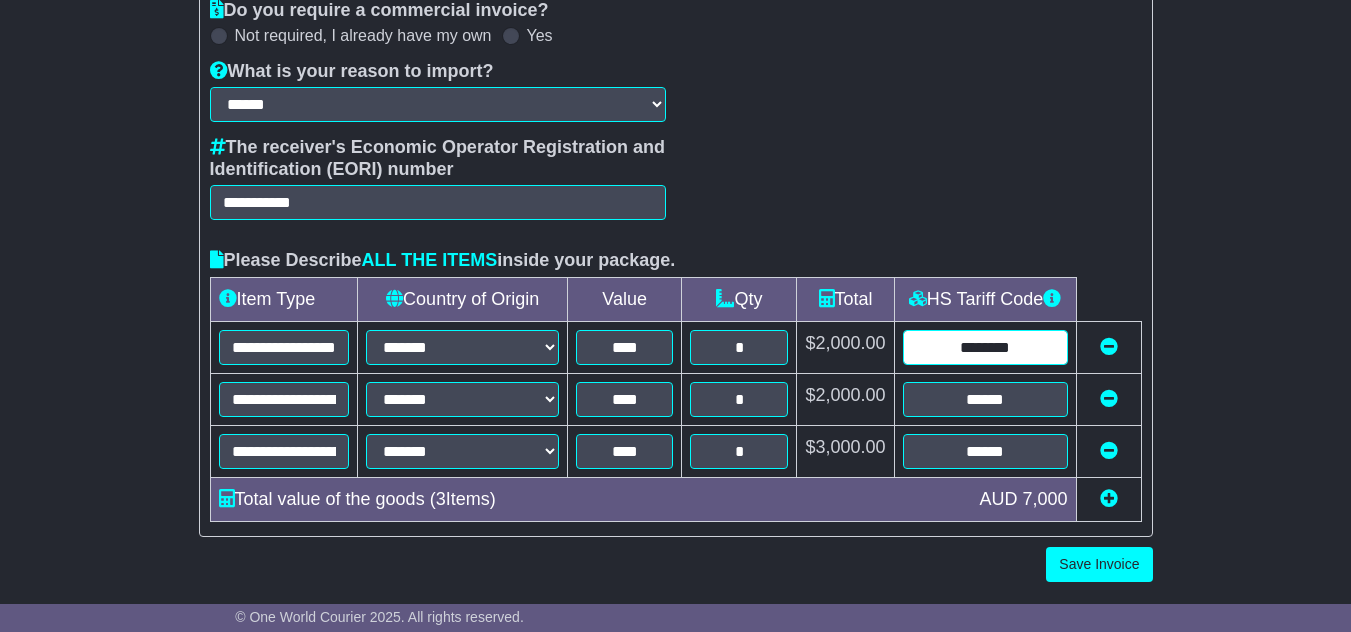 type on "********" 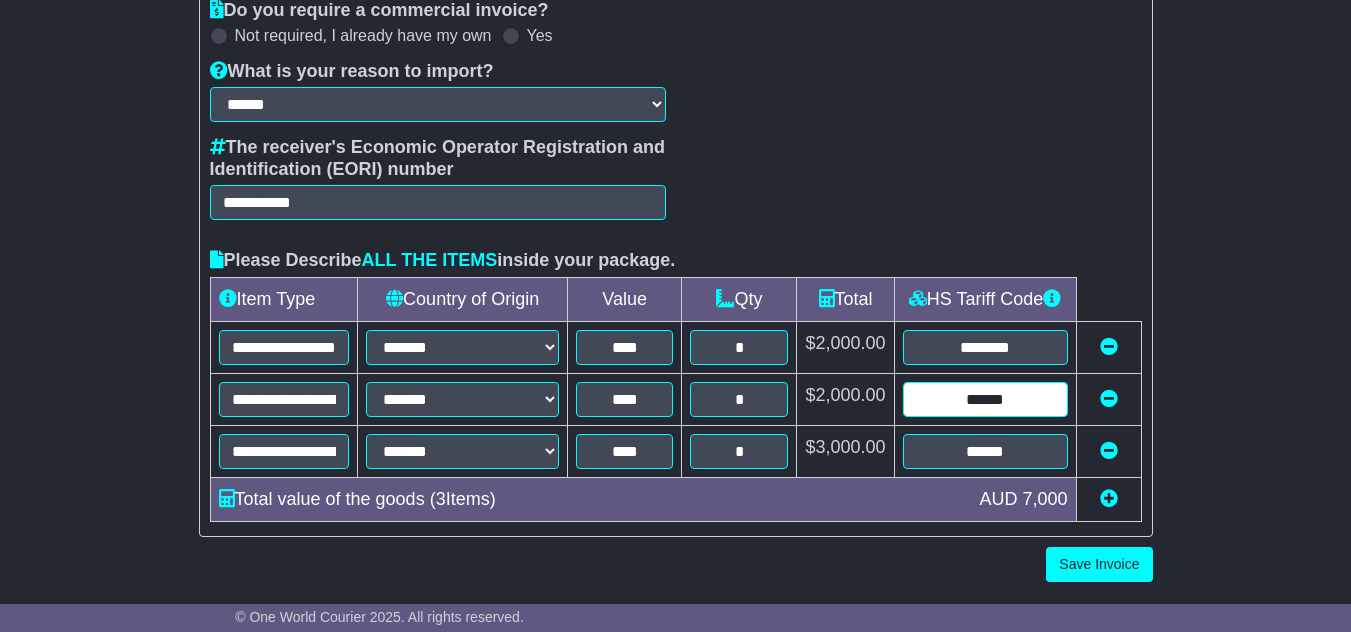 drag, startPoint x: 995, startPoint y: 397, endPoint x: 742, endPoint y: 394, distance: 253.01779 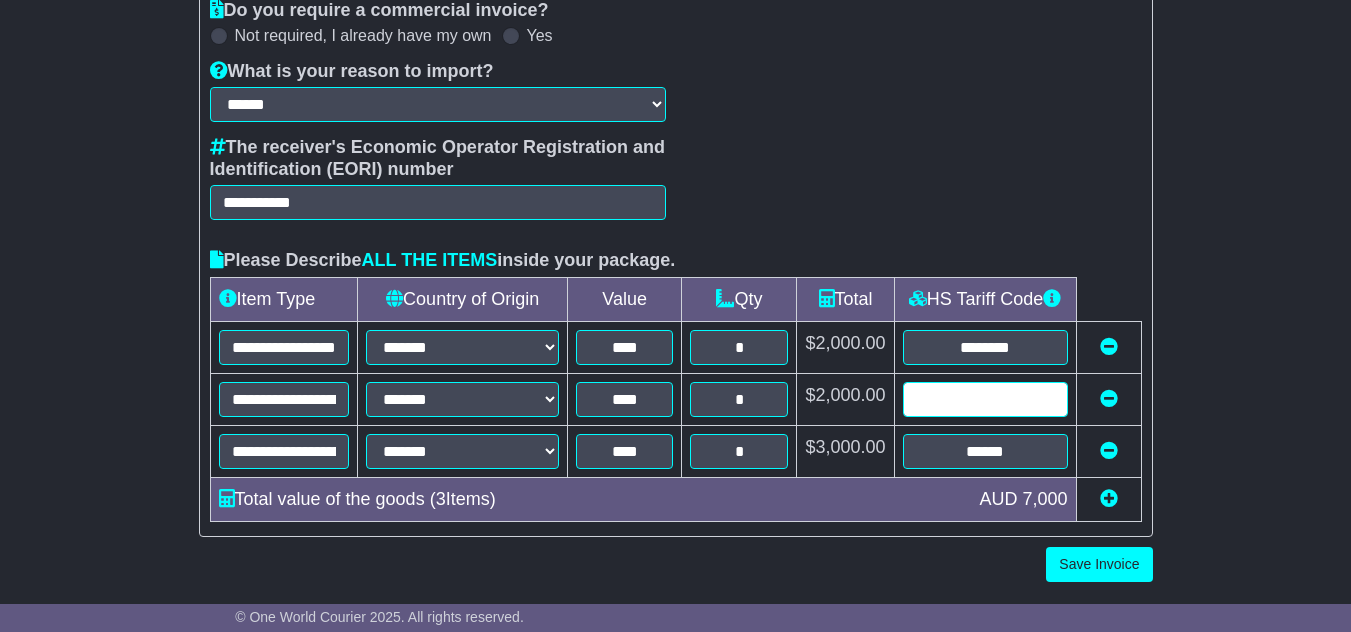 paste on "********" 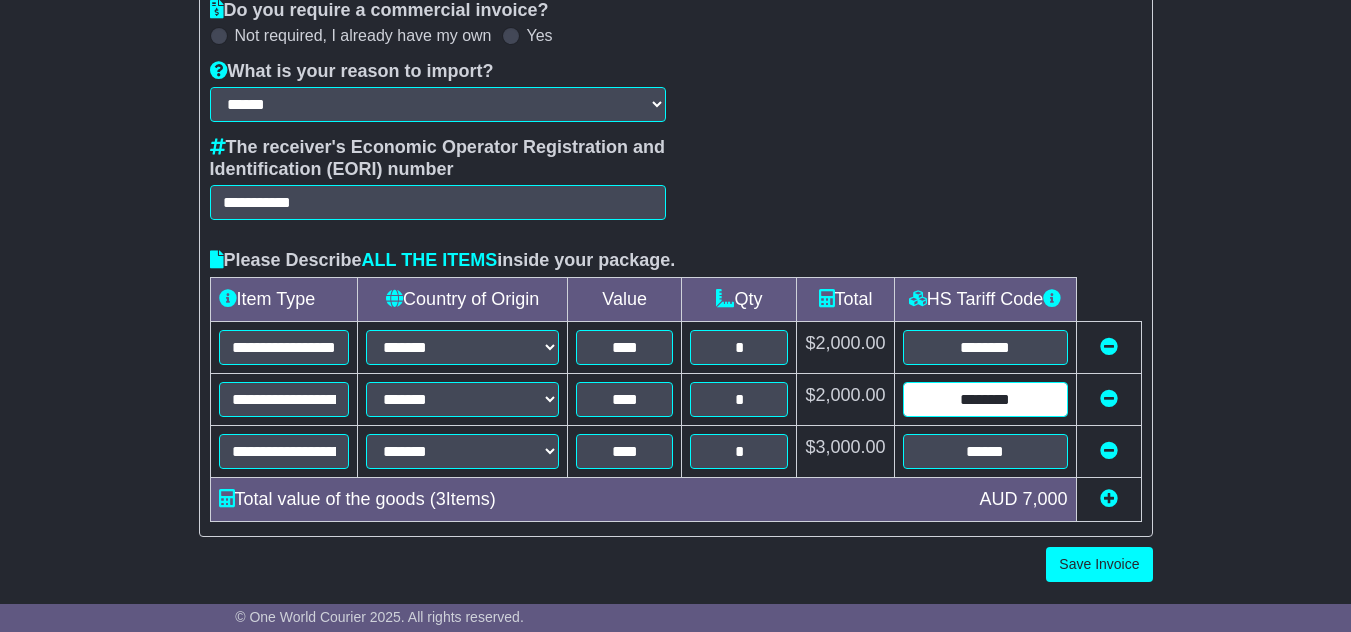 type on "********" 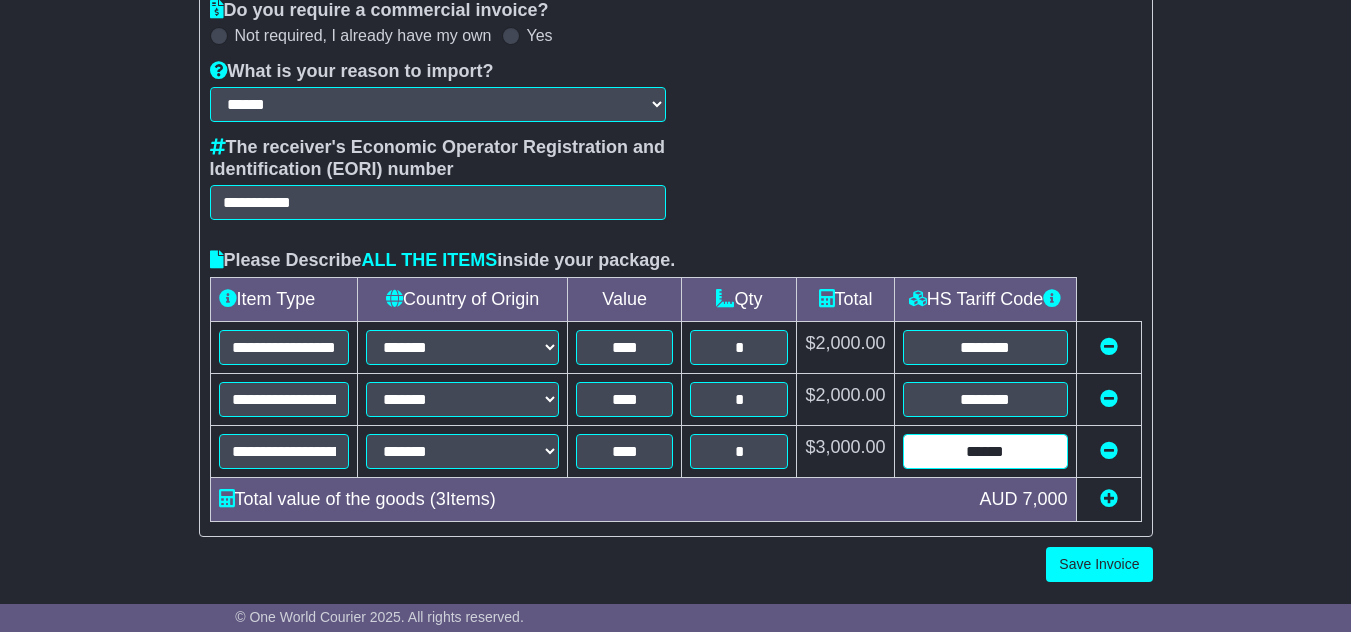 drag, startPoint x: 1020, startPoint y: 450, endPoint x: 813, endPoint y: 448, distance: 207.00966 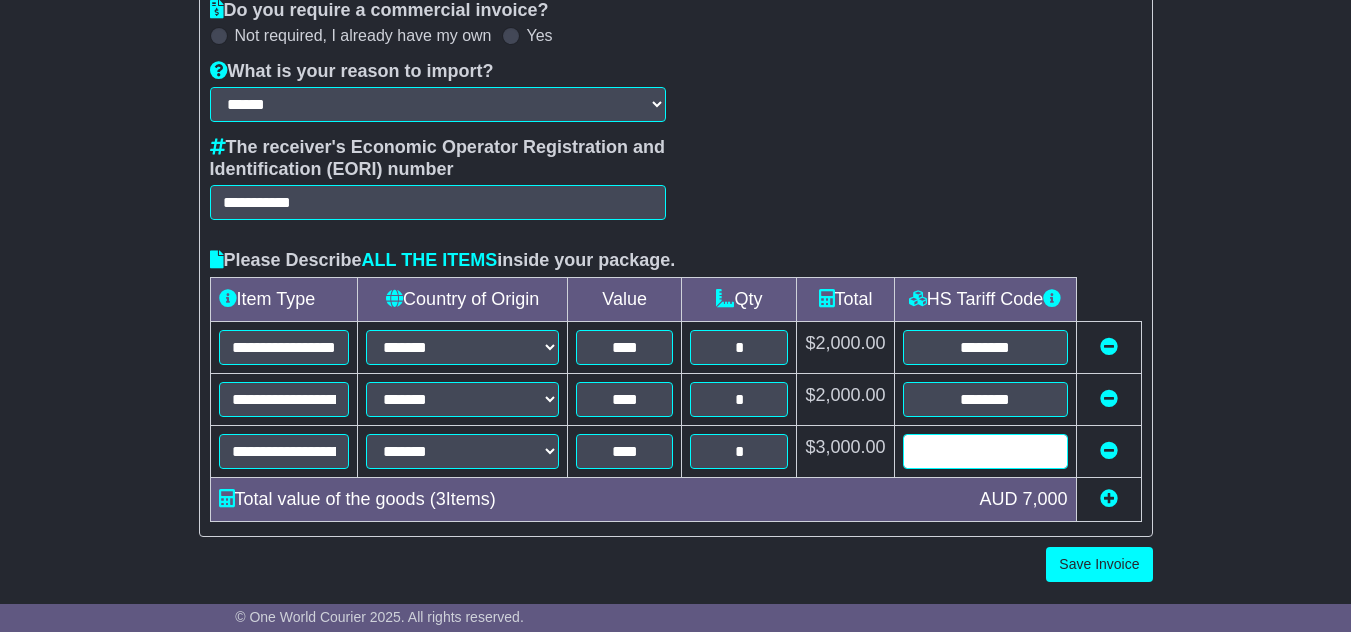 paste on "********" 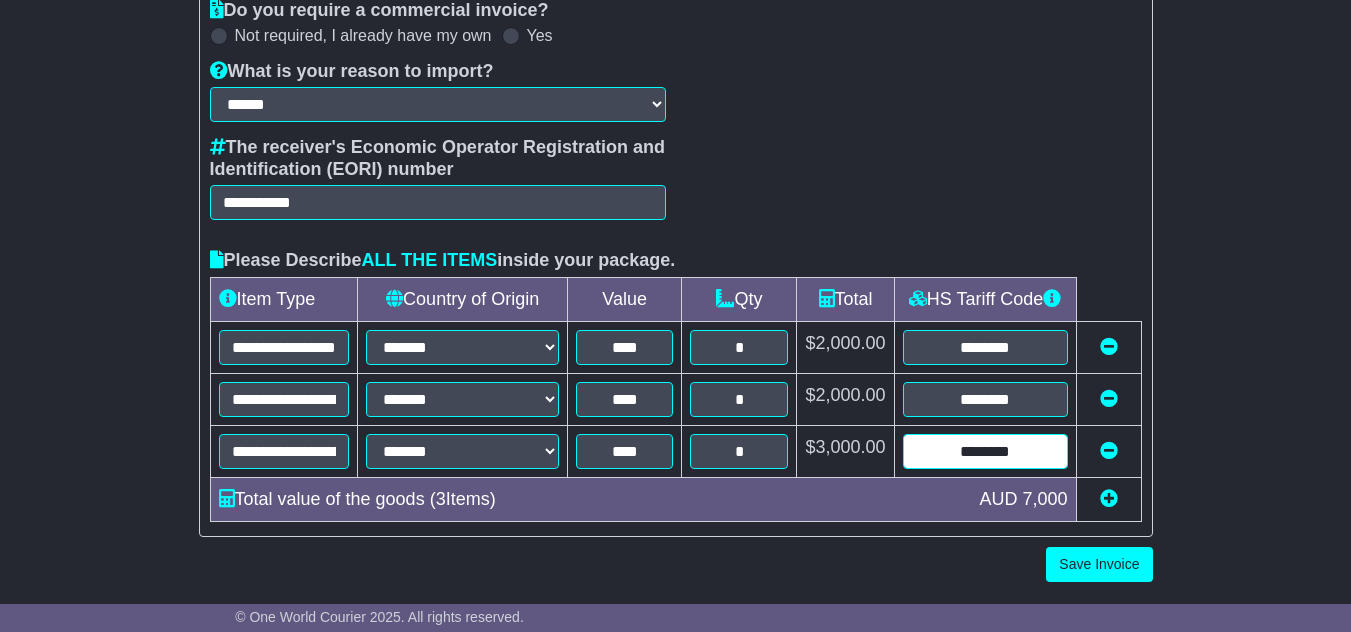 type on "********" 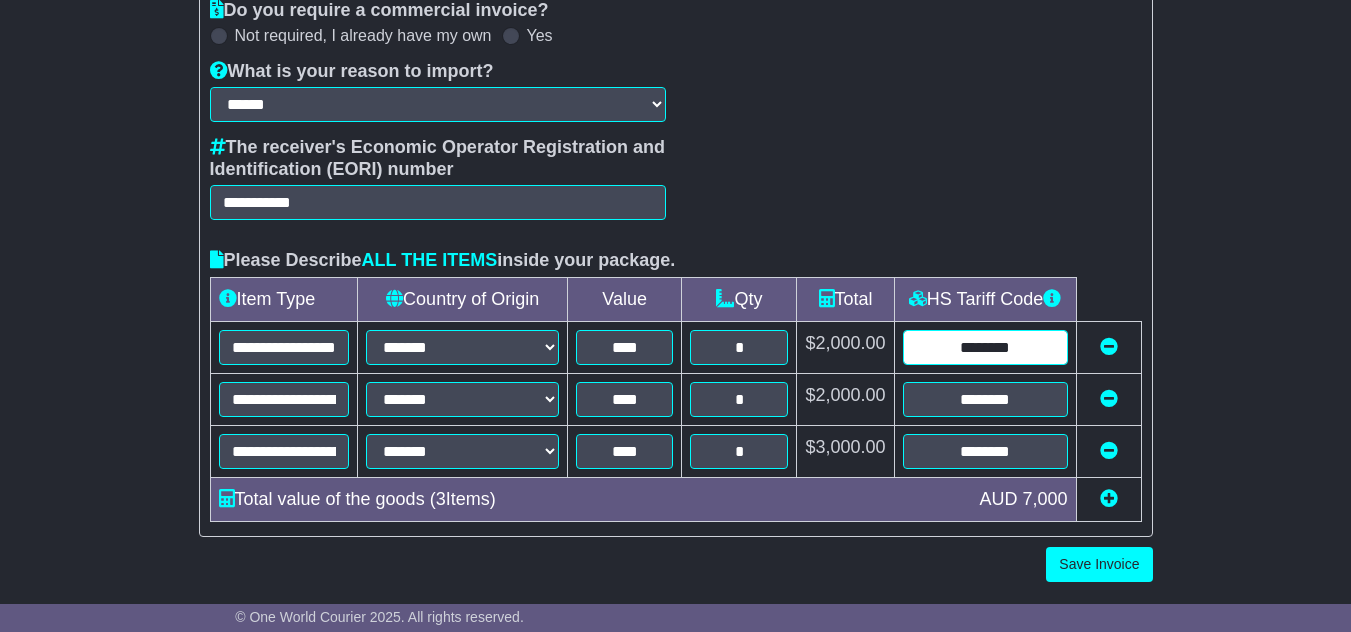 click on "********" at bounding box center (985, 347) 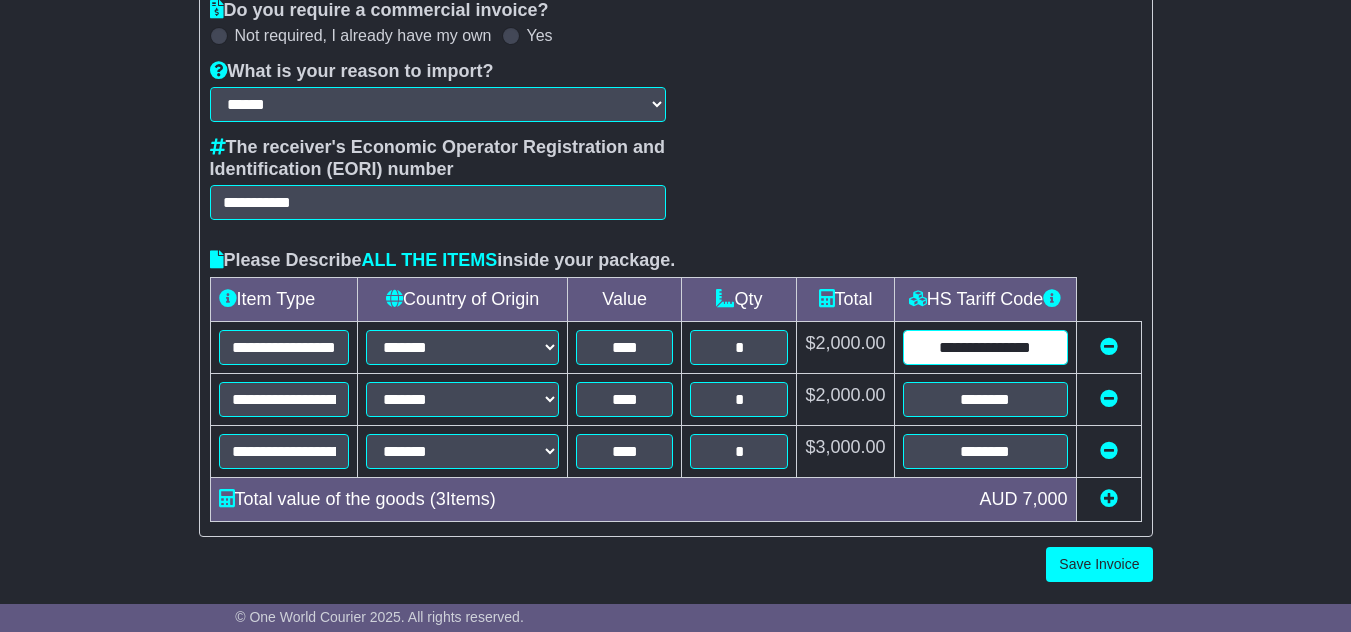type on "**********" 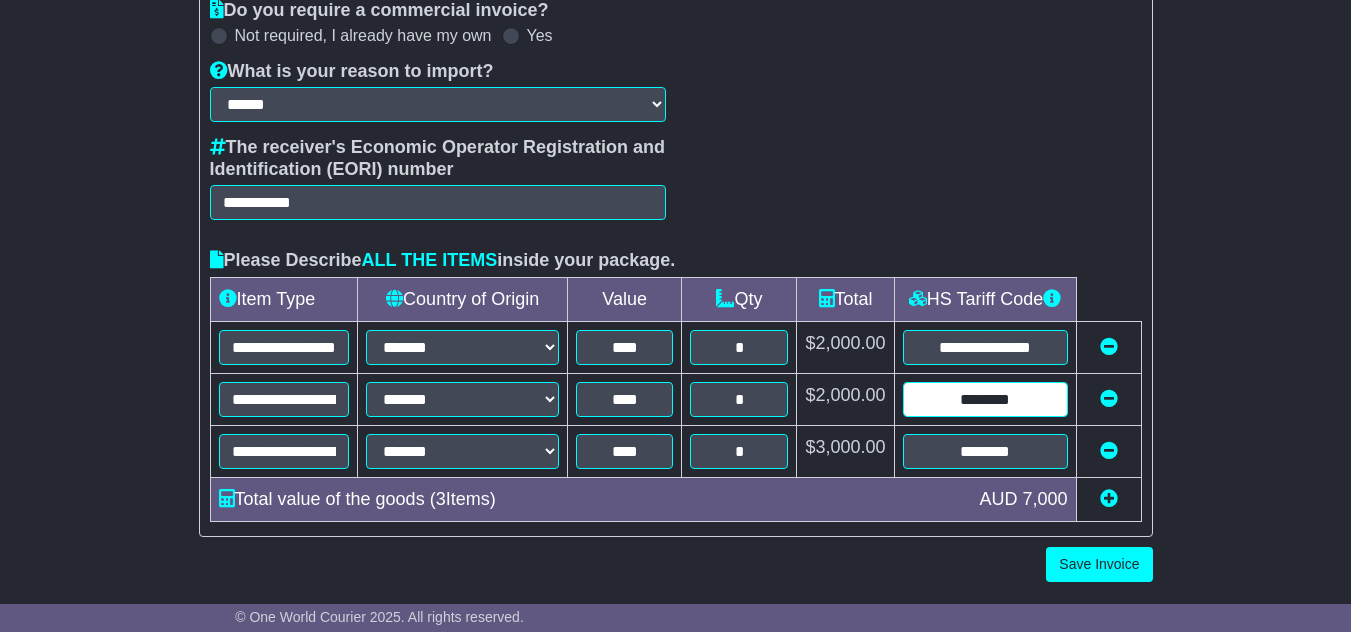 click on "********" at bounding box center (985, 399) 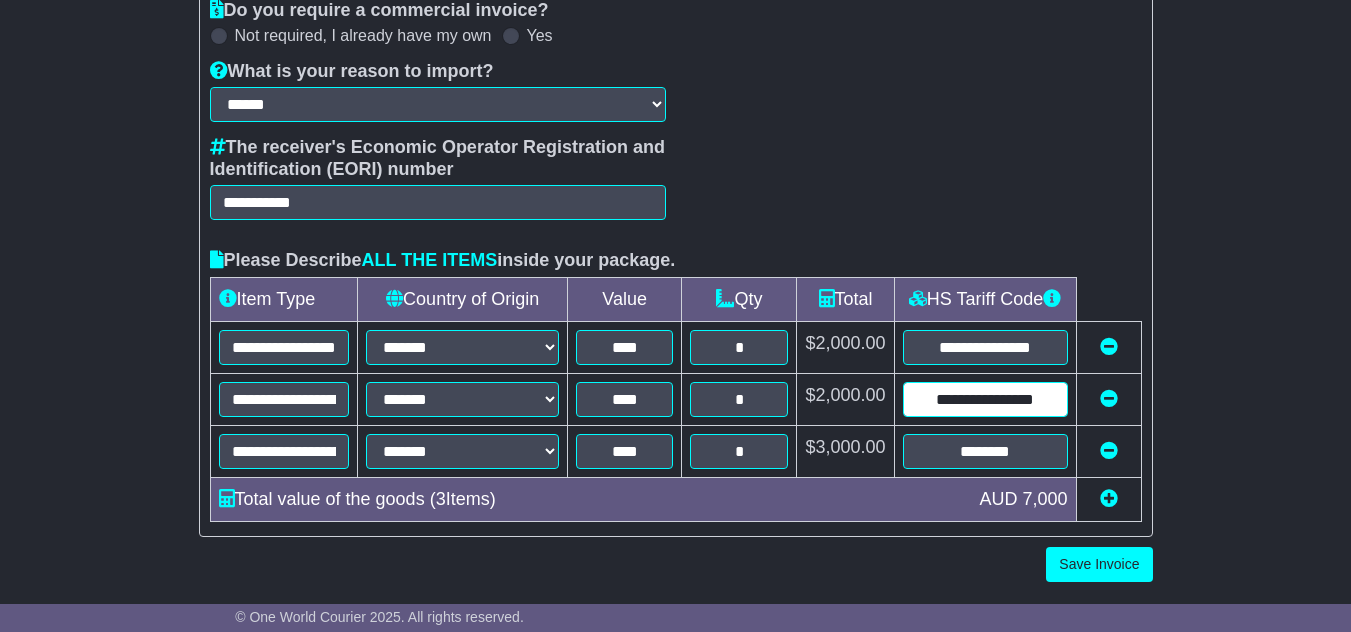 type on "**********" 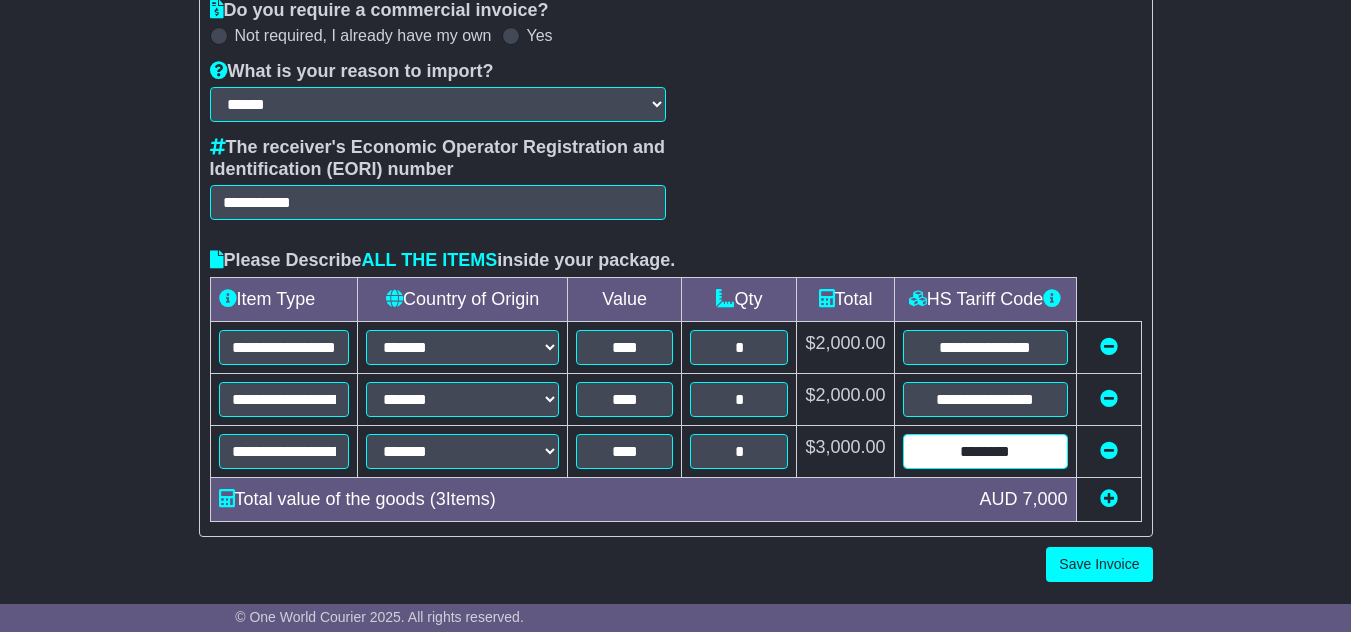 click on "********" at bounding box center (985, 451) 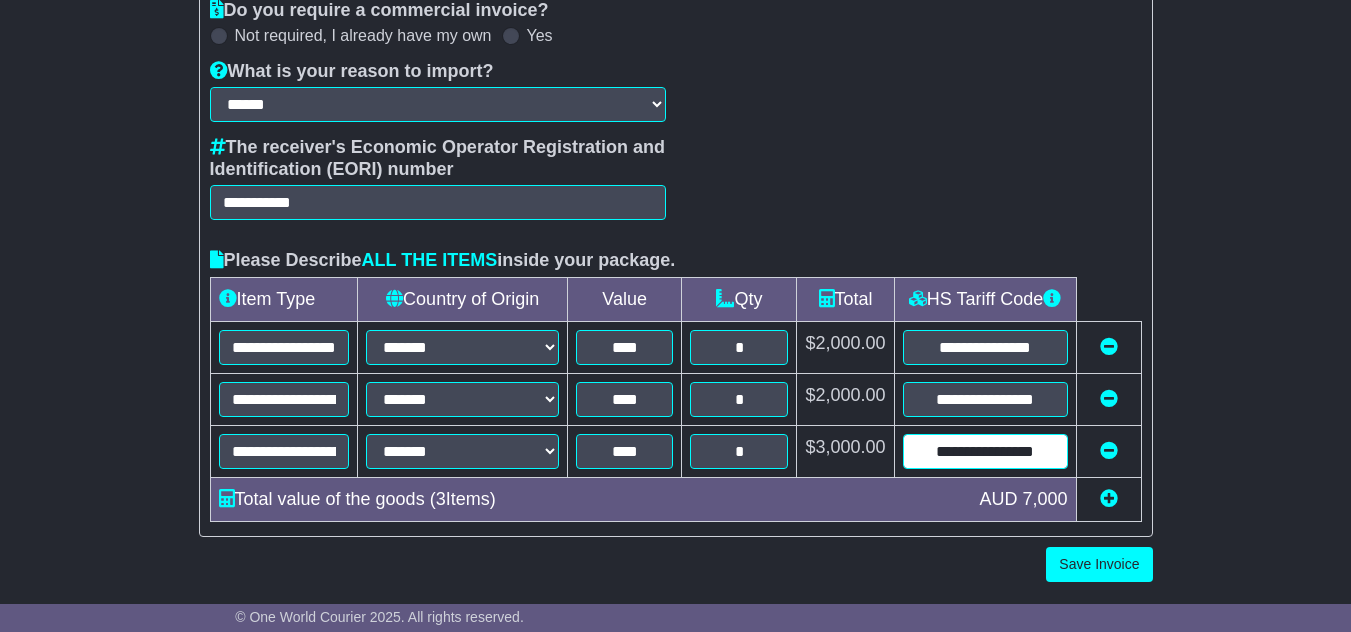 type on "**********" 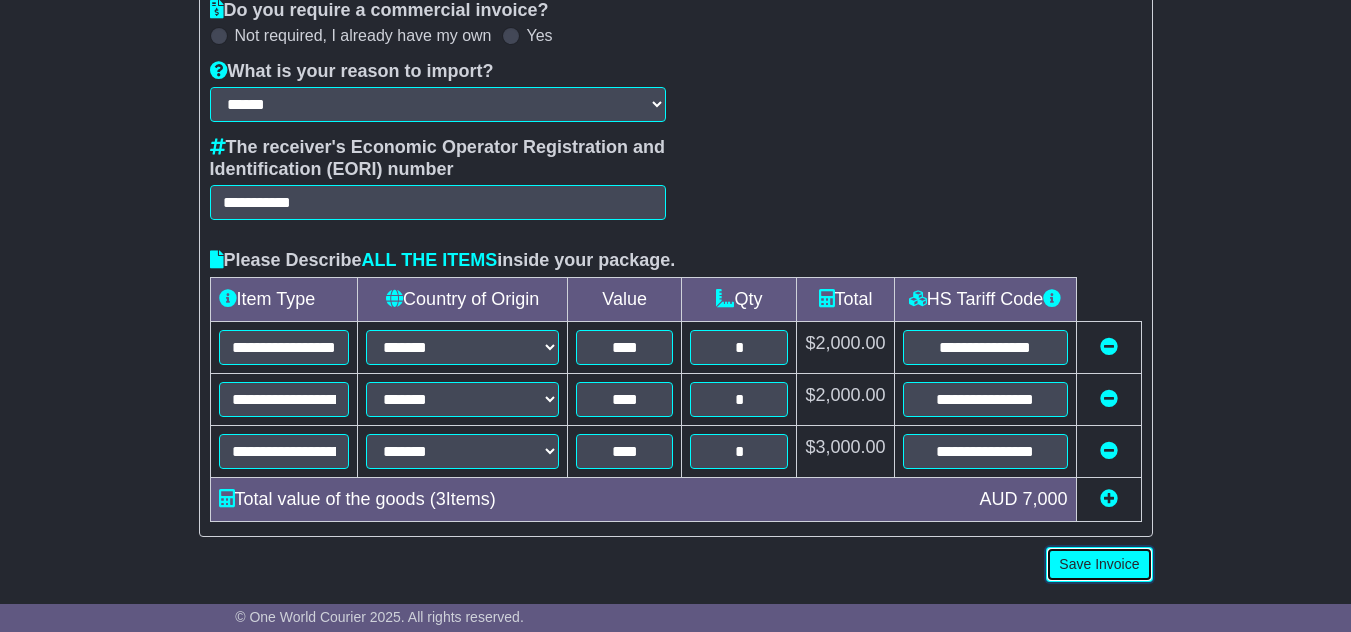 click on "Save Invoice" at bounding box center [1099, 564] 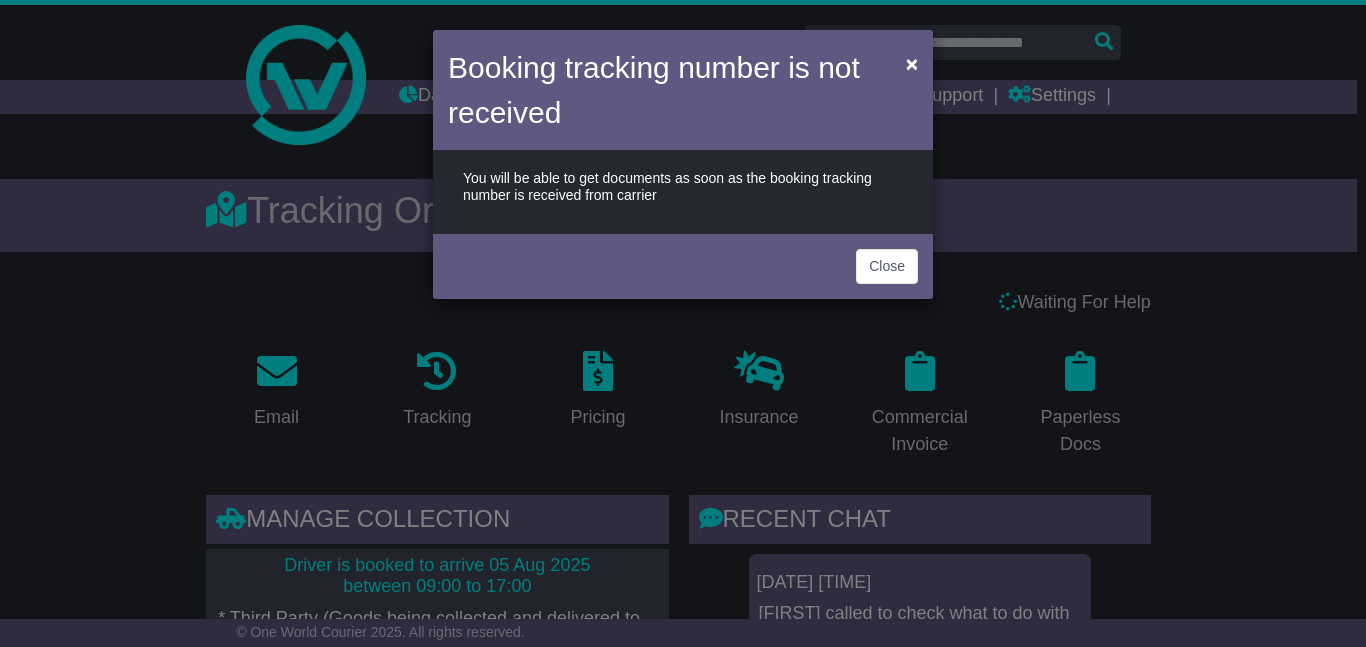 scroll, scrollTop: 0, scrollLeft: 0, axis: both 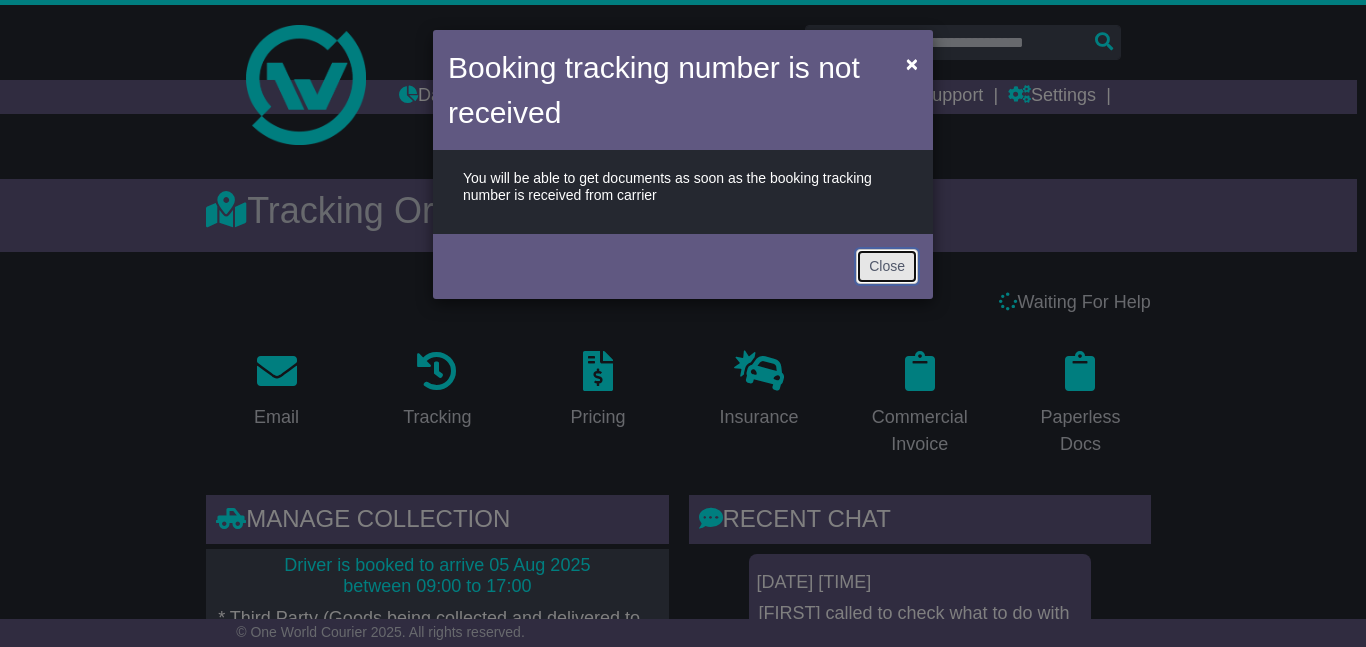 click on "Close" at bounding box center (887, 266) 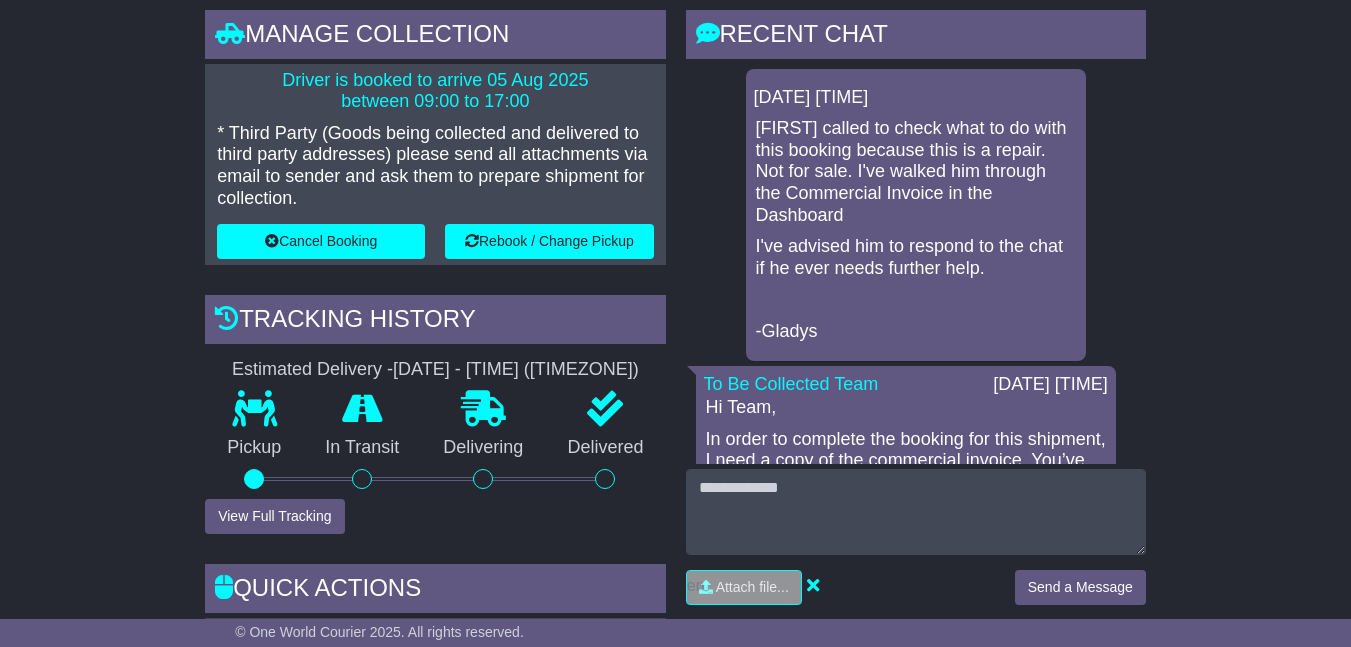 scroll, scrollTop: 500, scrollLeft: 0, axis: vertical 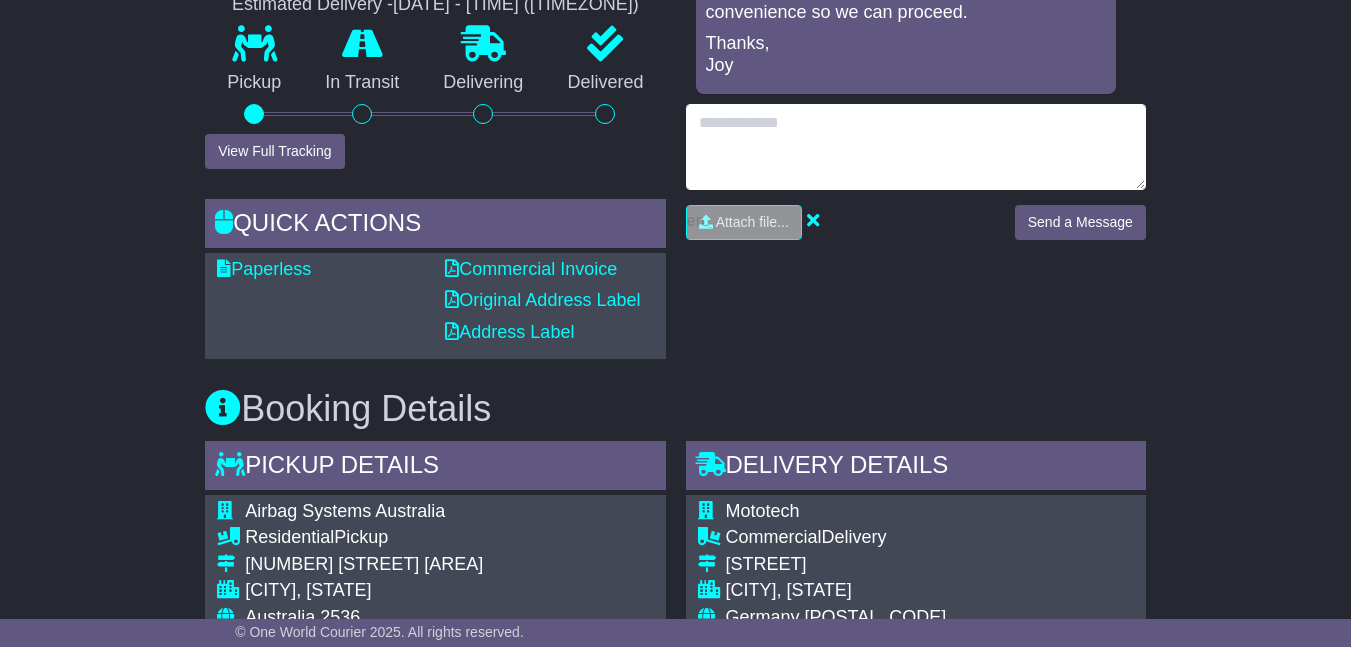 click at bounding box center [916, 147] 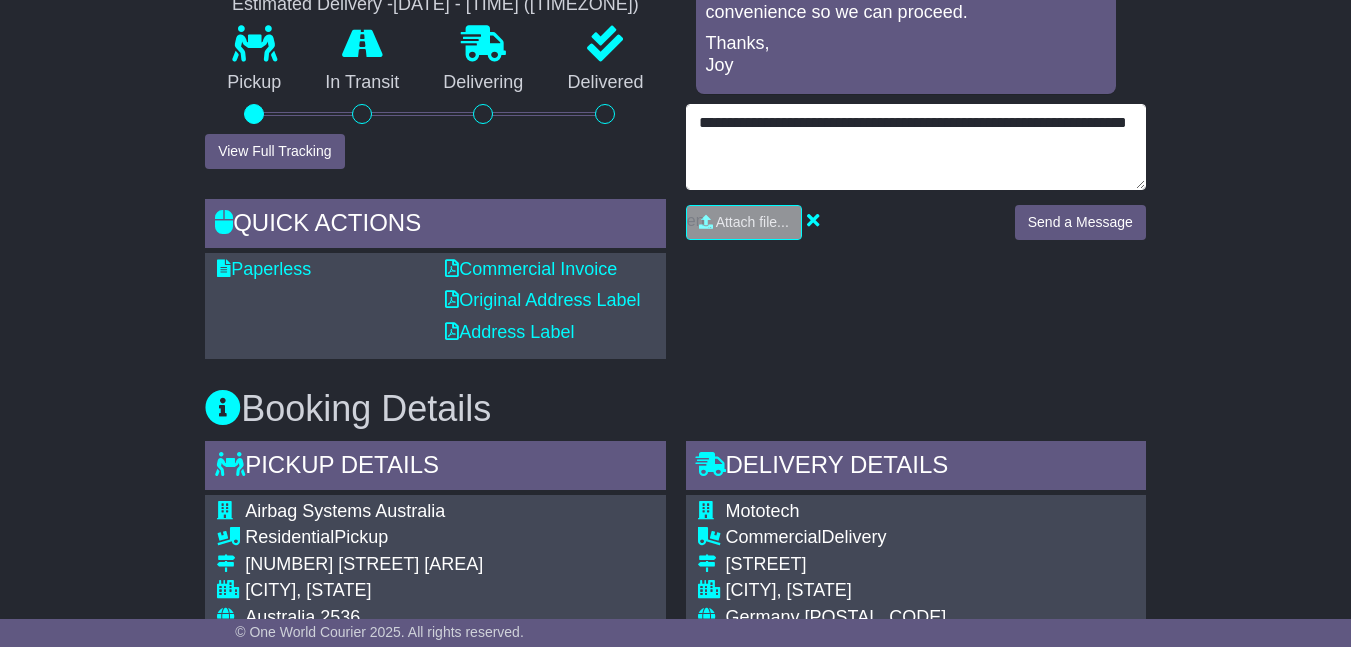 type on "**********" 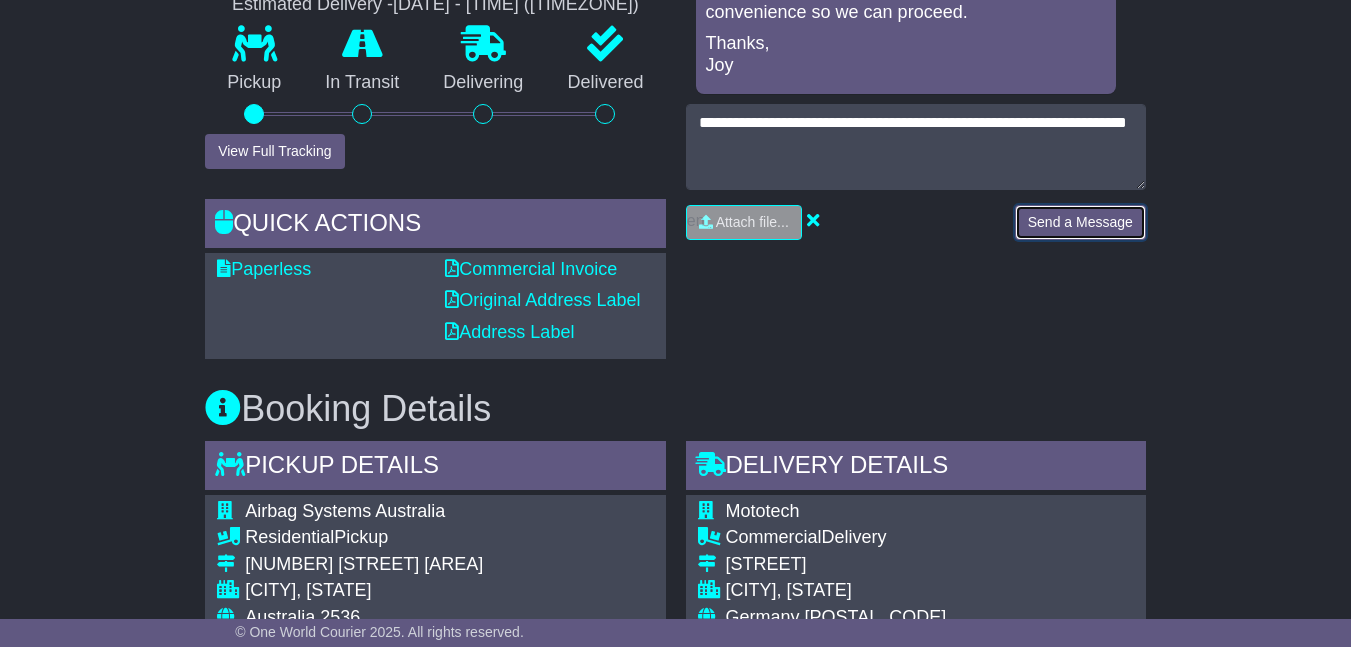 click on "Send a Message" at bounding box center [1080, 222] 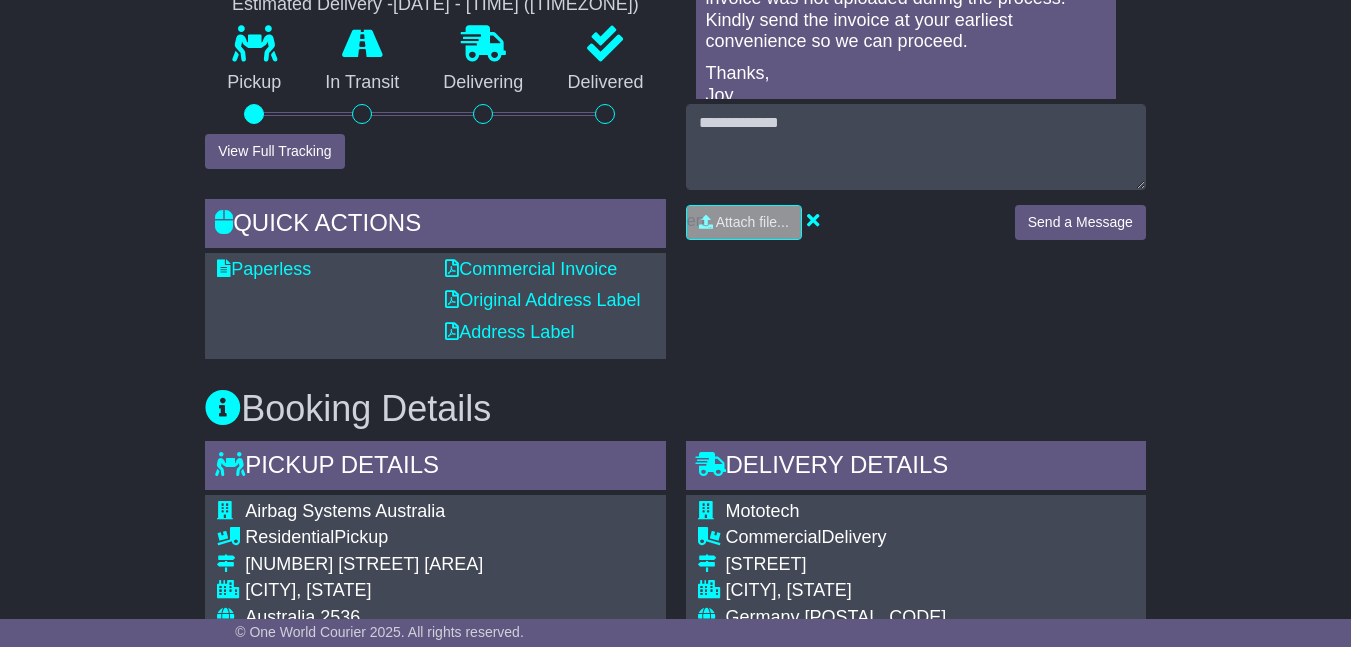 scroll, scrollTop: 256, scrollLeft: 0, axis: vertical 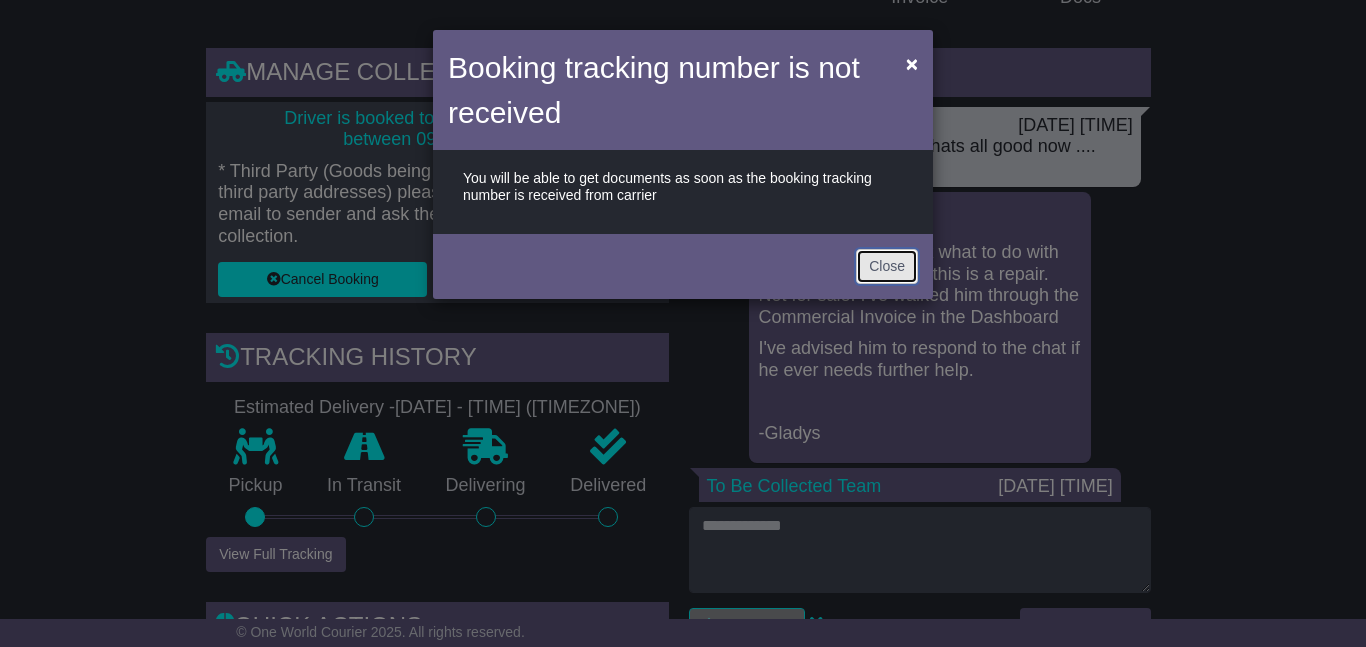 click on "Close" at bounding box center [887, 266] 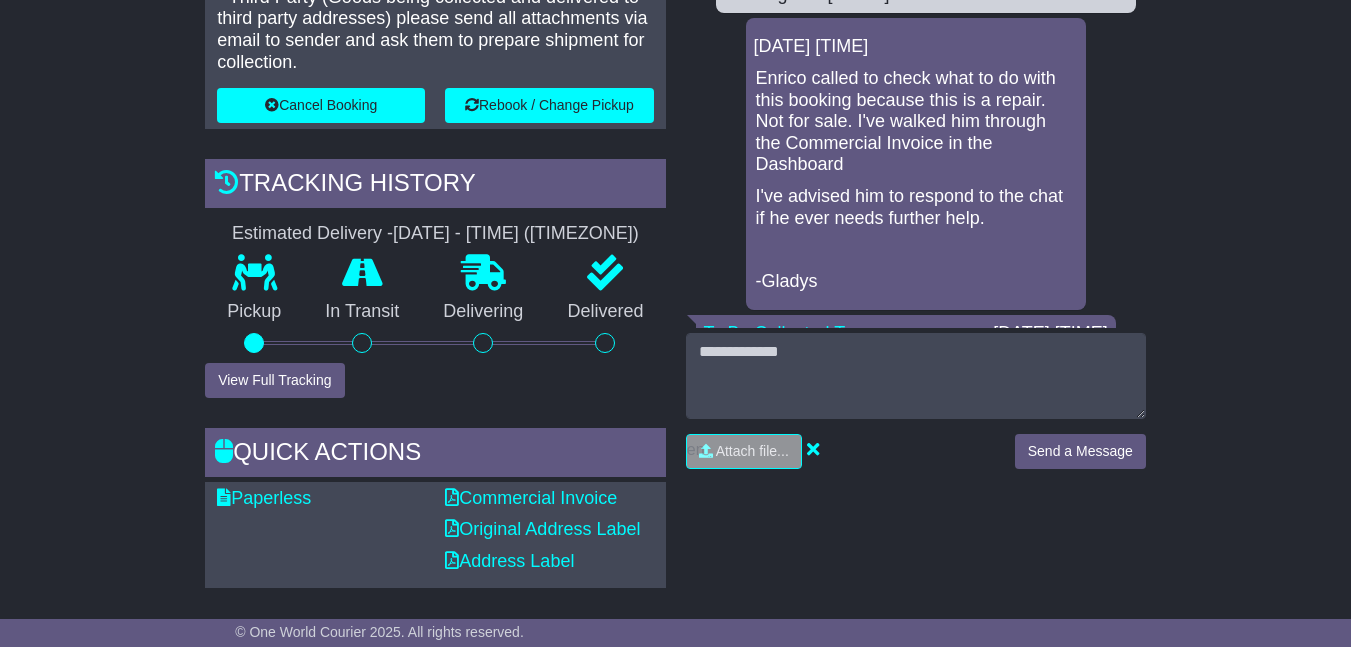 scroll, scrollTop: 647, scrollLeft: 0, axis: vertical 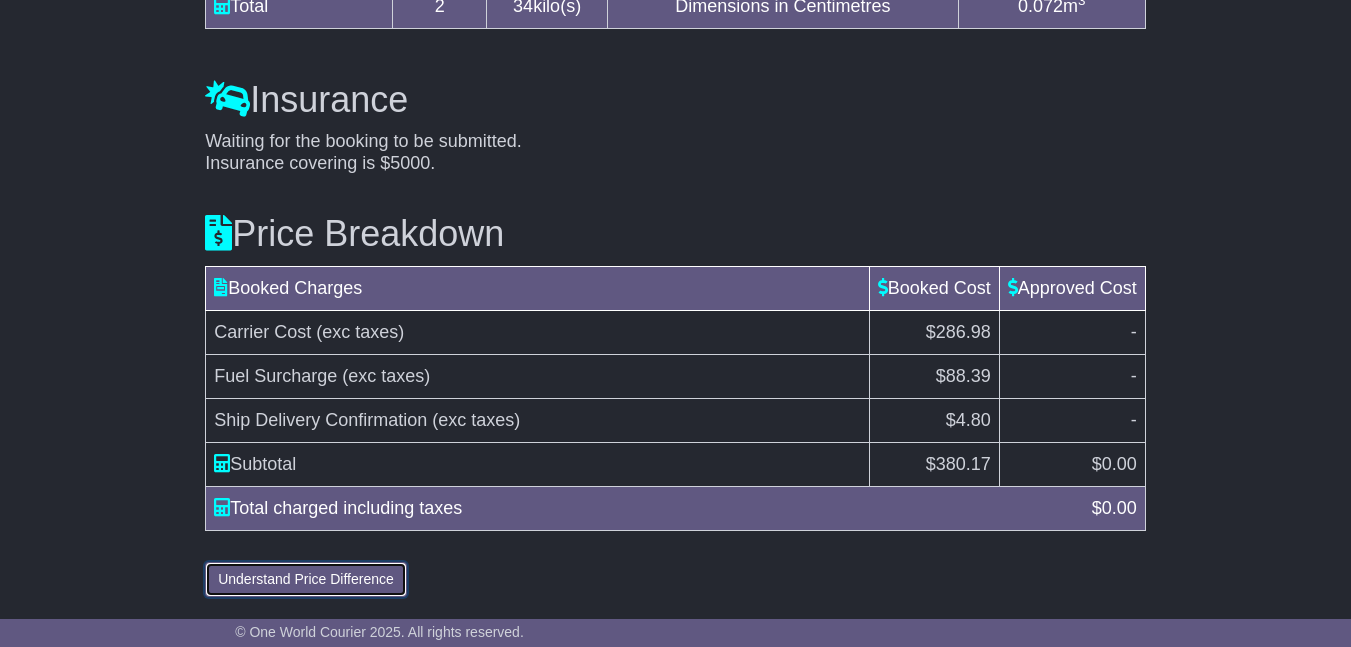 click on "Understand Price Difference" at bounding box center [306, 579] 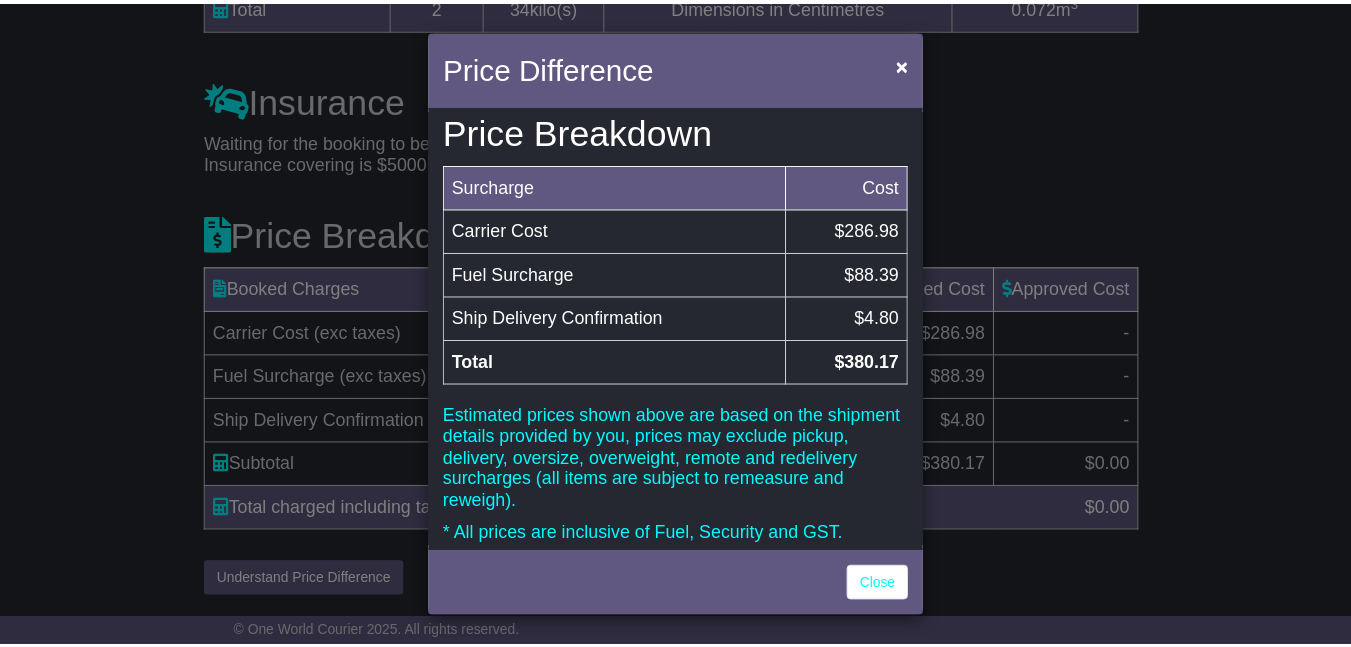 scroll, scrollTop: 66, scrollLeft: 0, axis: vertical 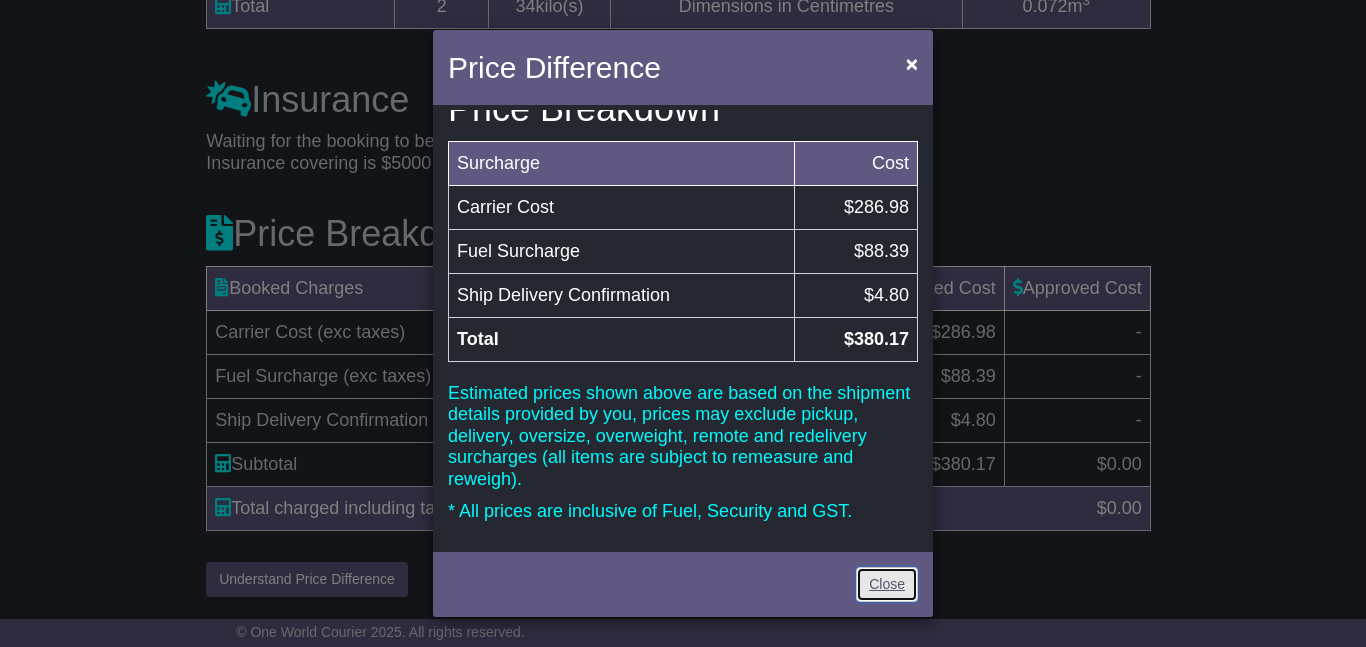 click on "Close" at bounding box center (887, 584) 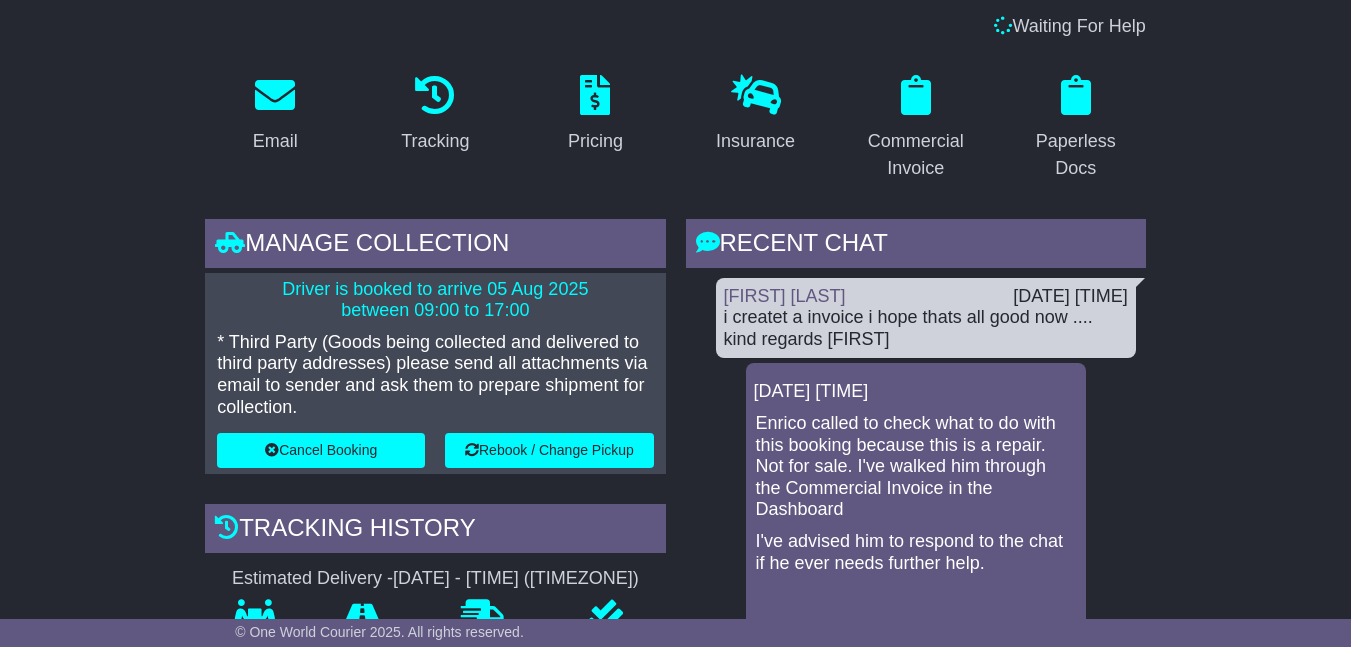 scroll, scrollTop: 150, scrollLeft: 0, axis: vertical 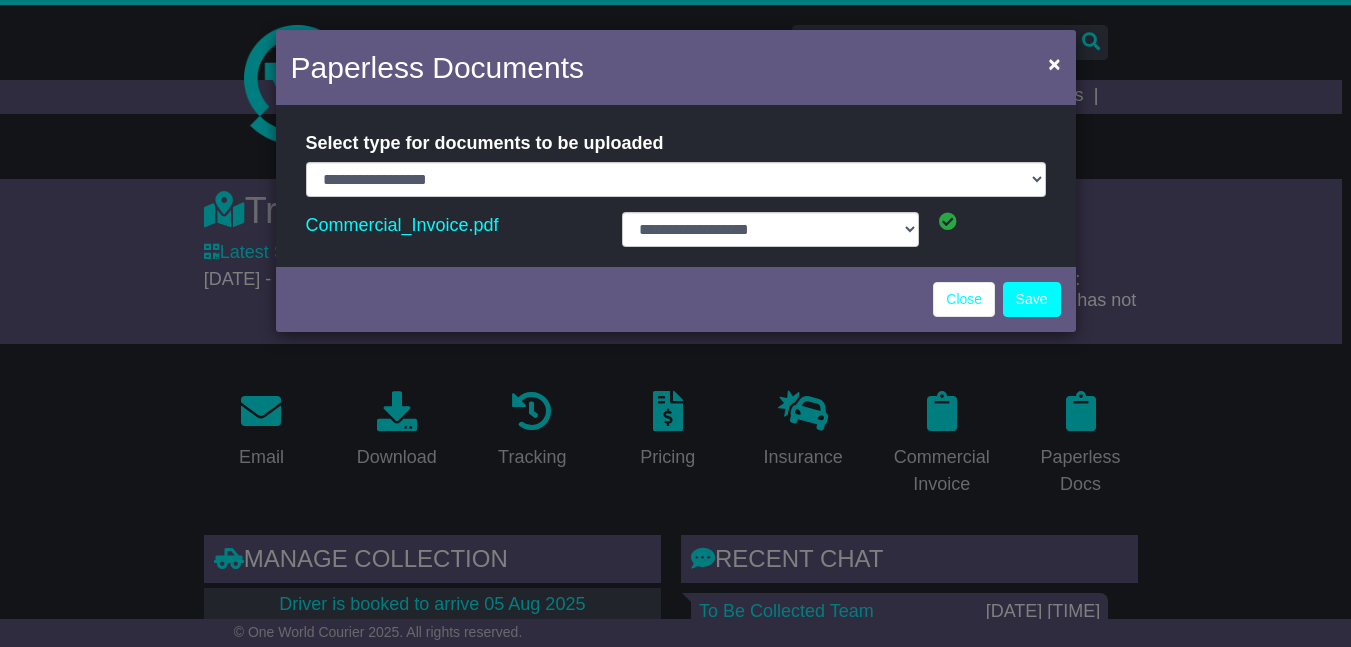 select on "**********" 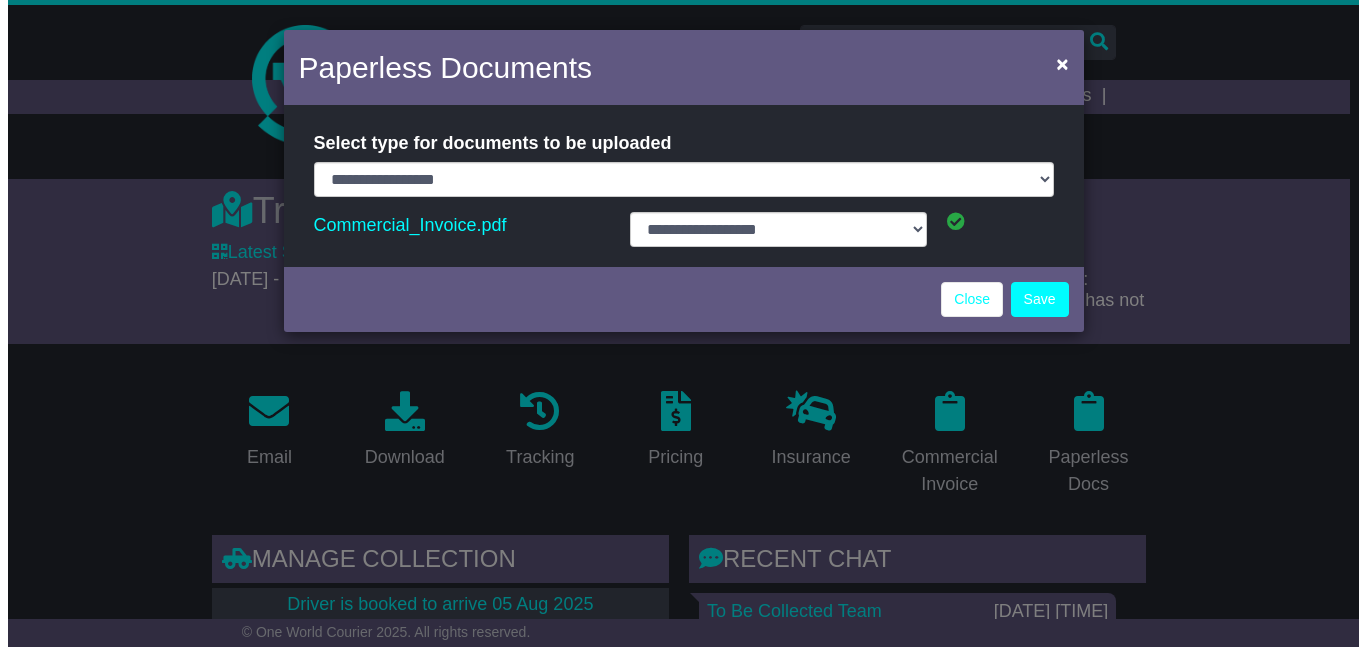scroll, scrollTop: 0, scrollLeft: 0, axis: both 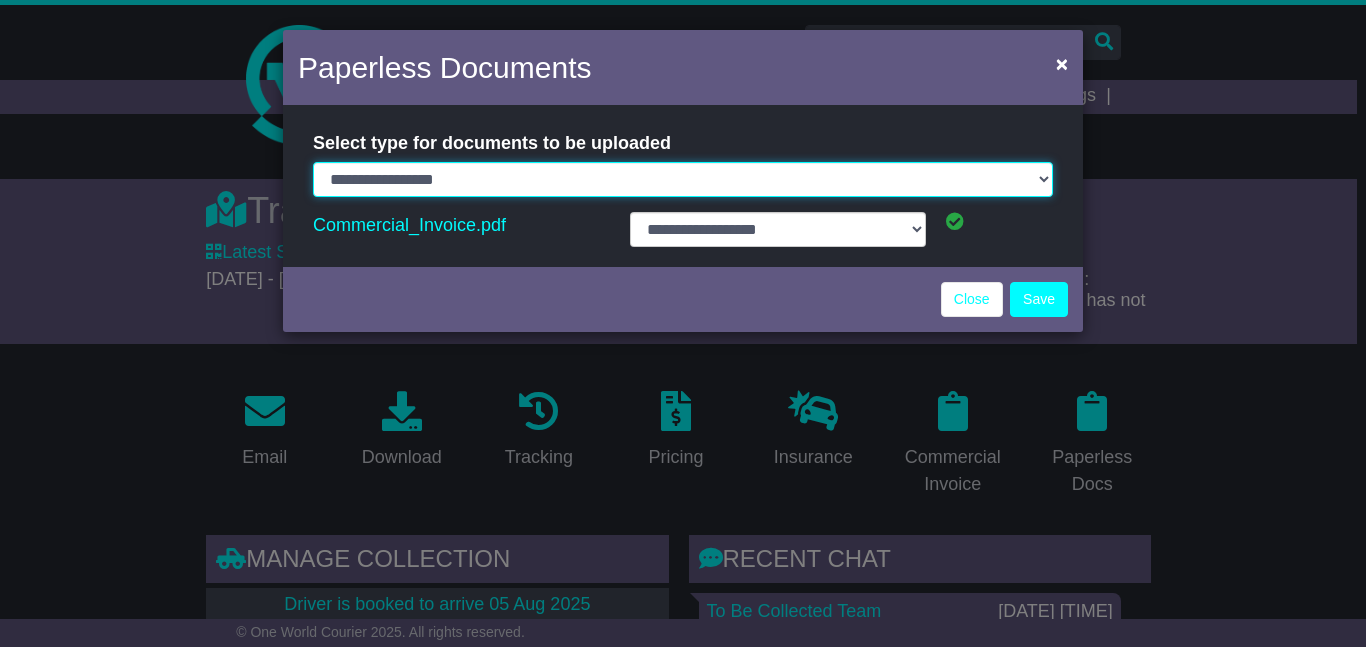 click on "**********" at bounding box center [683, 179] 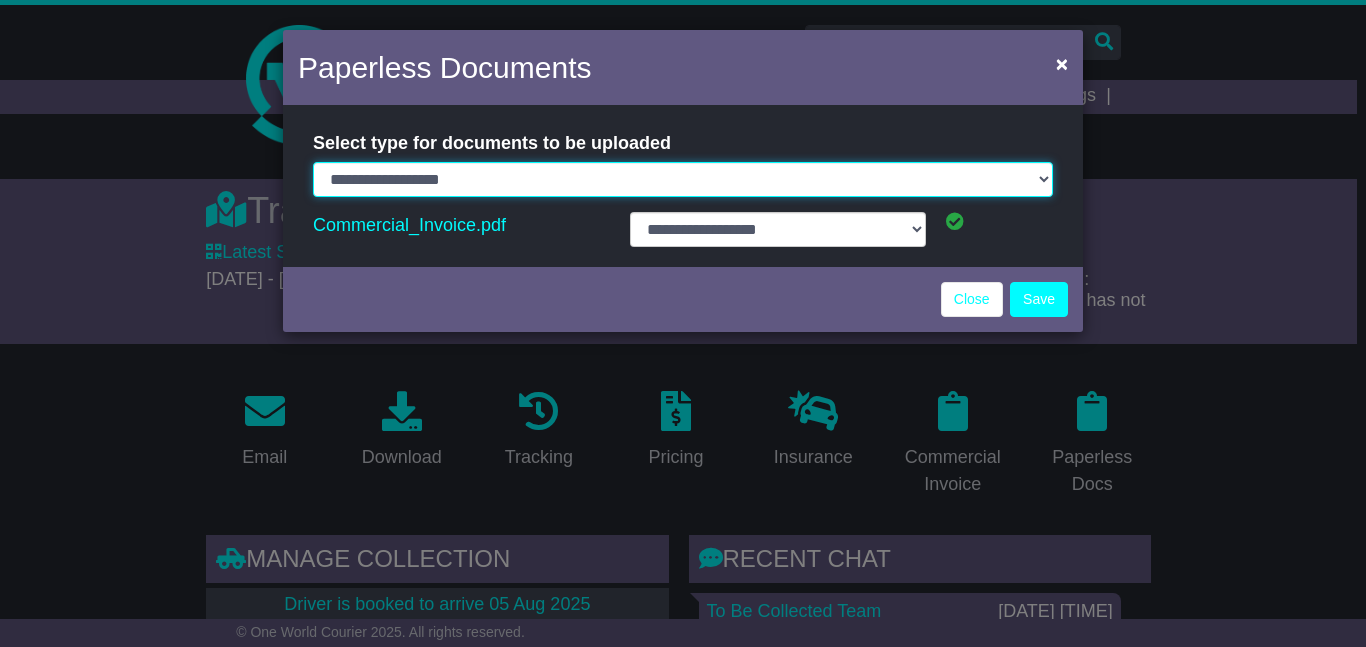 click on "**********" at bounding box center [683, 179] 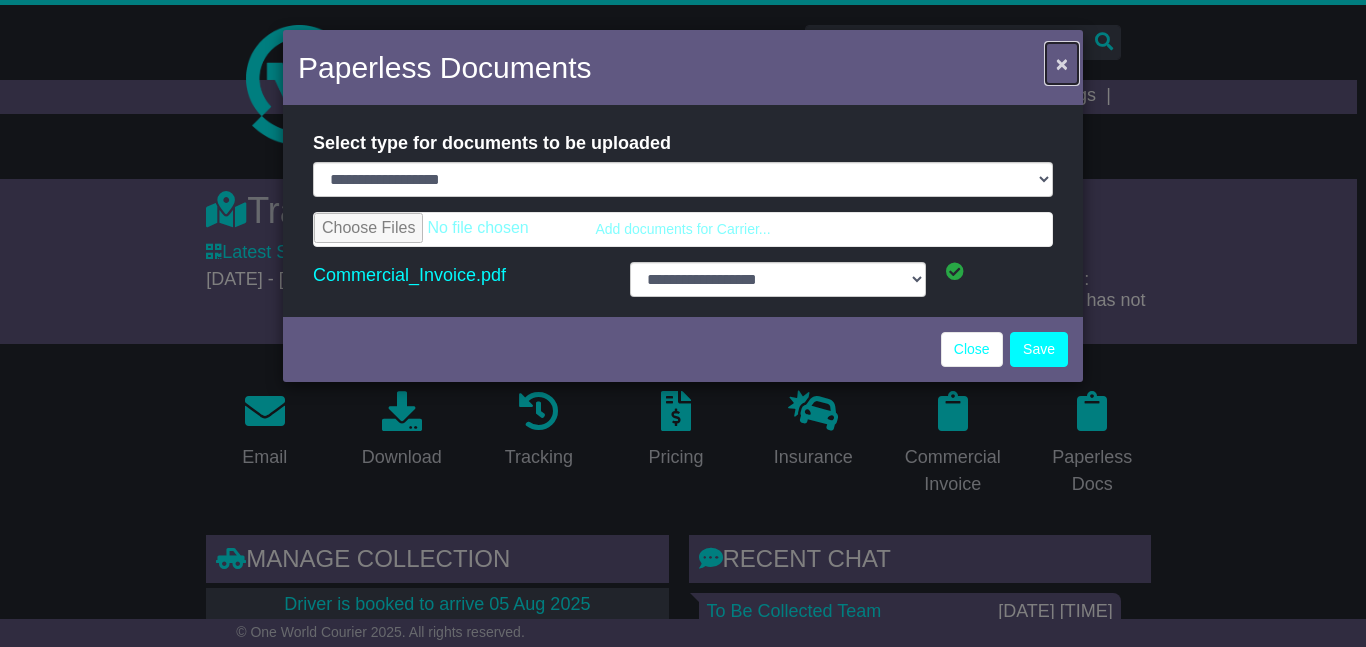 click on "×" at bounding box center (1062, 63) 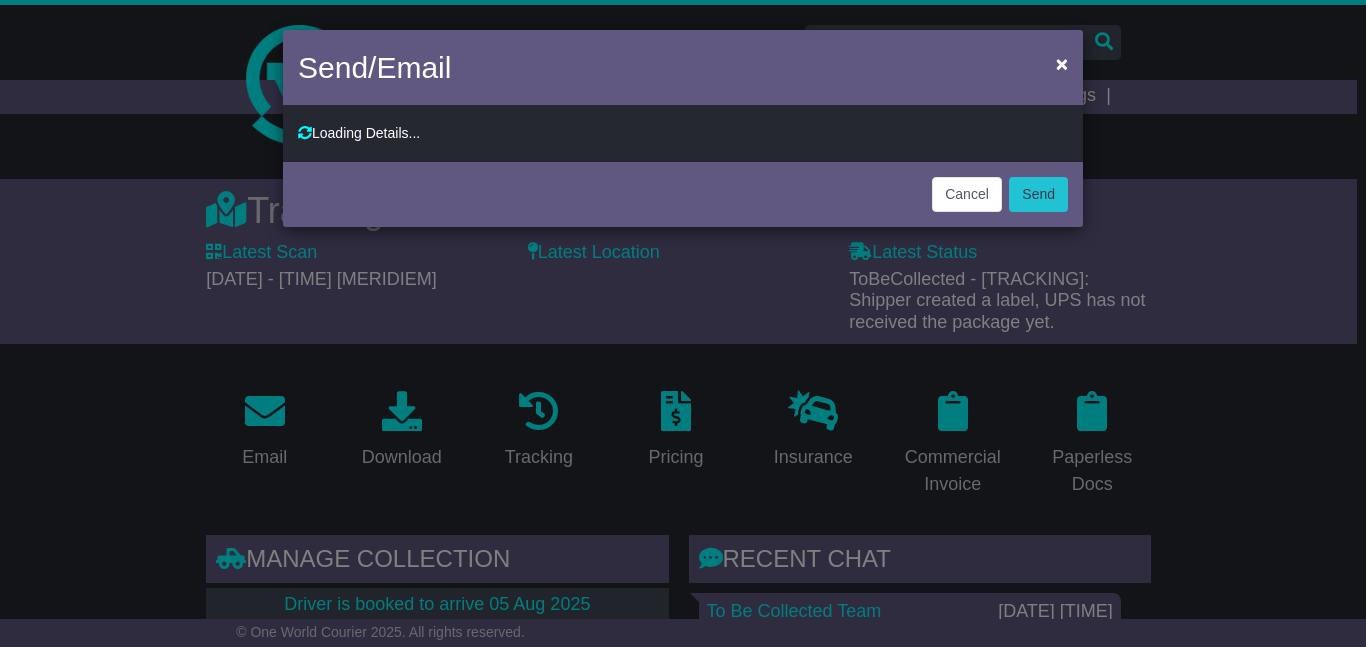 type on "**********" 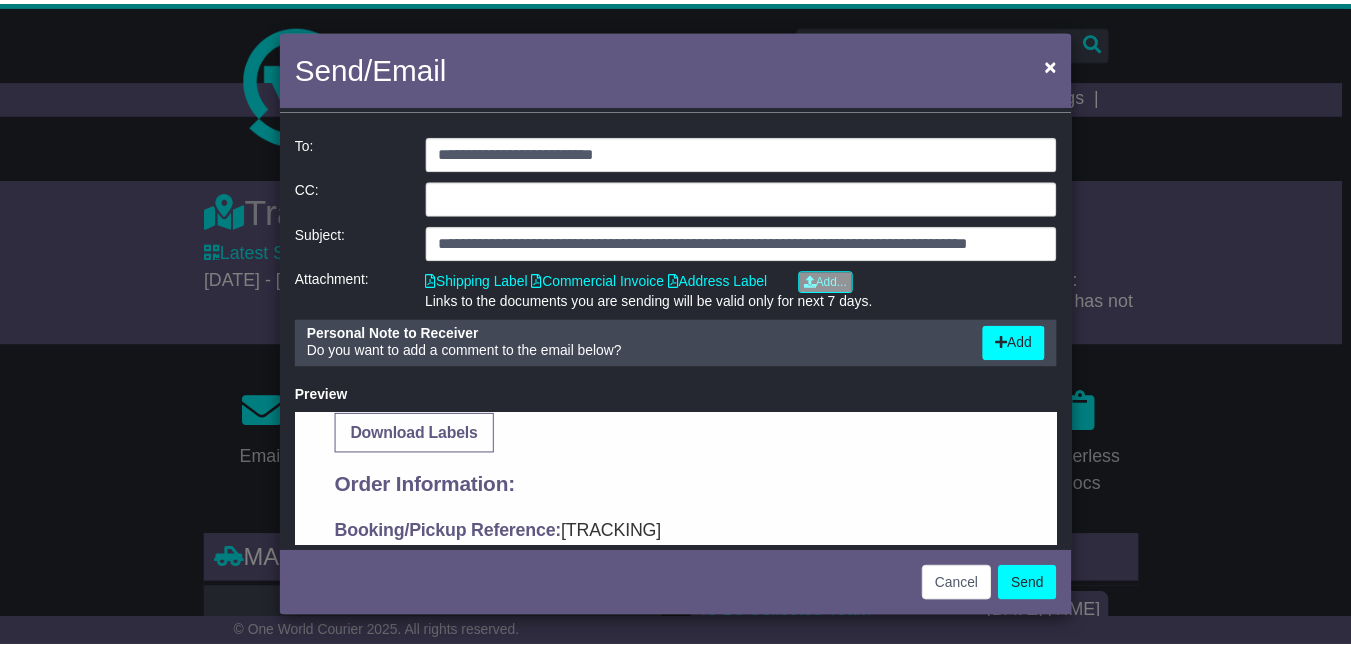 scroll, scrollTop: 800, scrollLeft: 0, axis: vertical 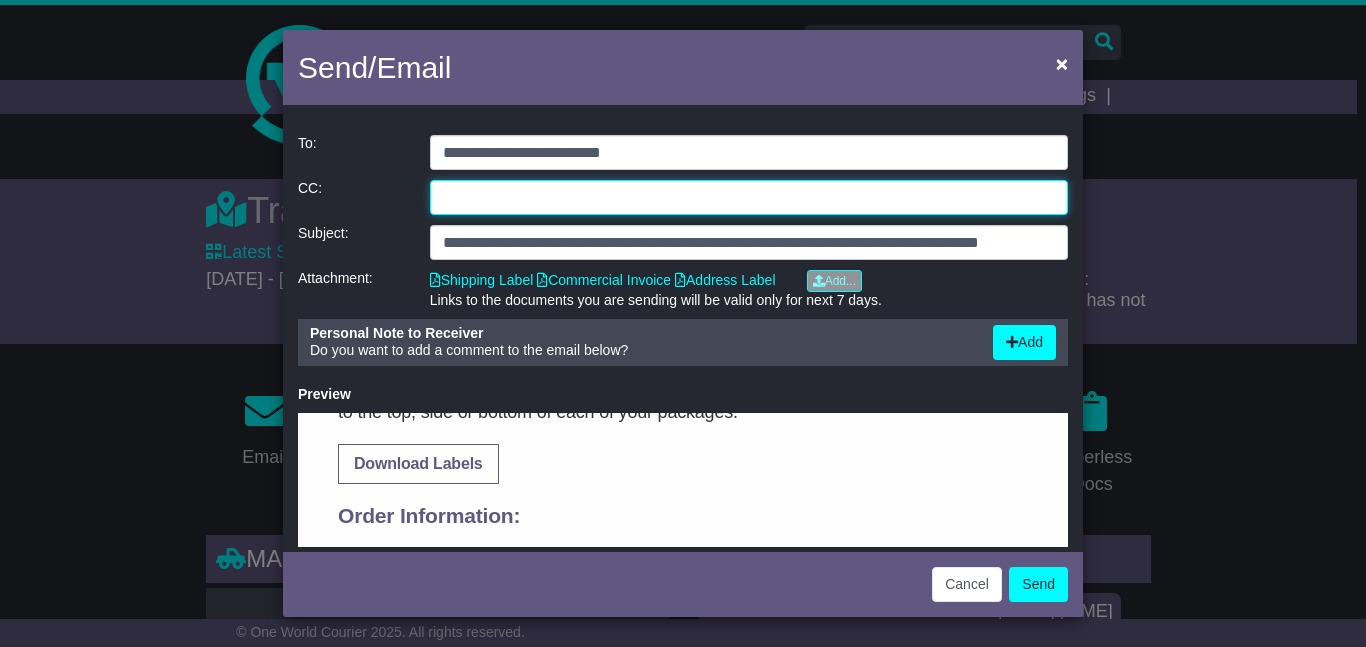 click 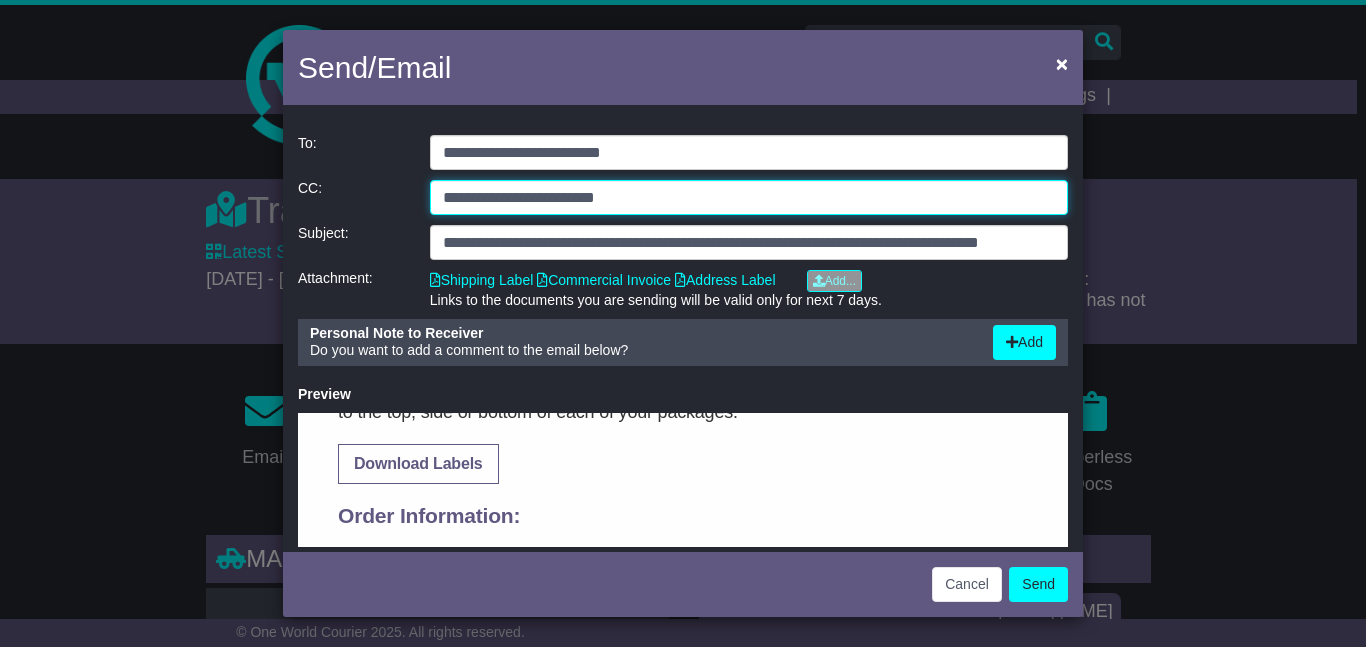 type on "**********" 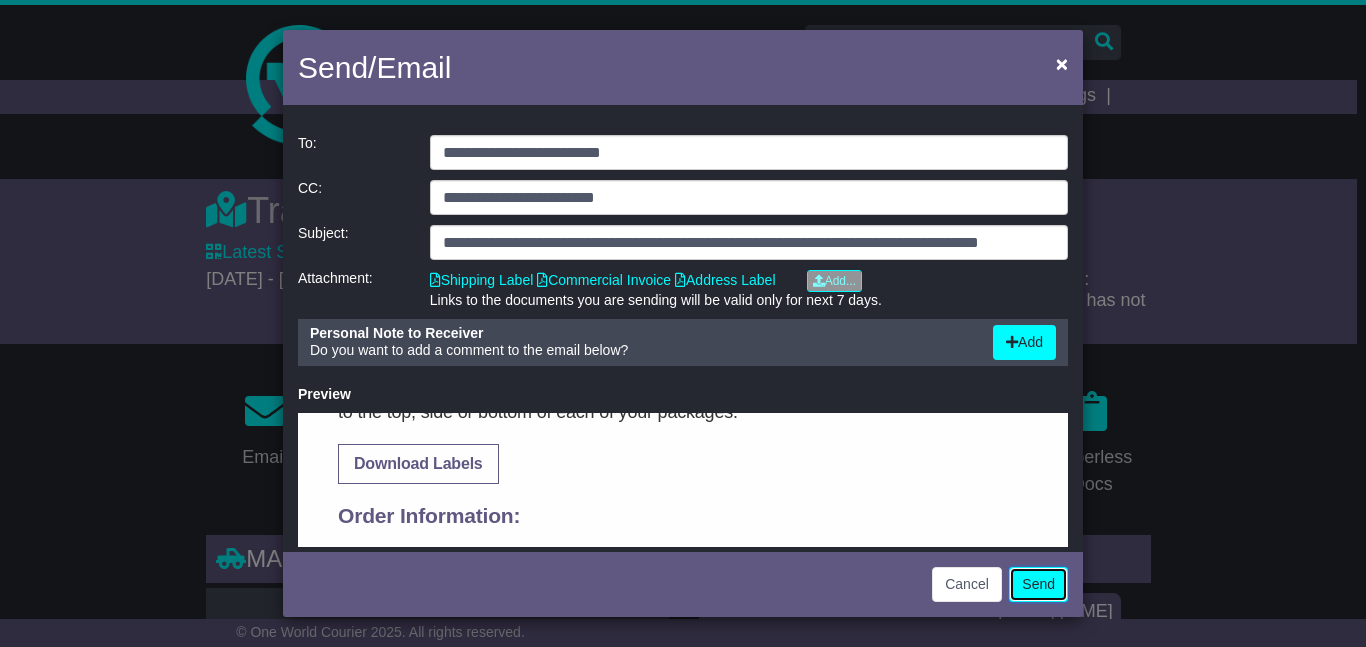 click on "Send" 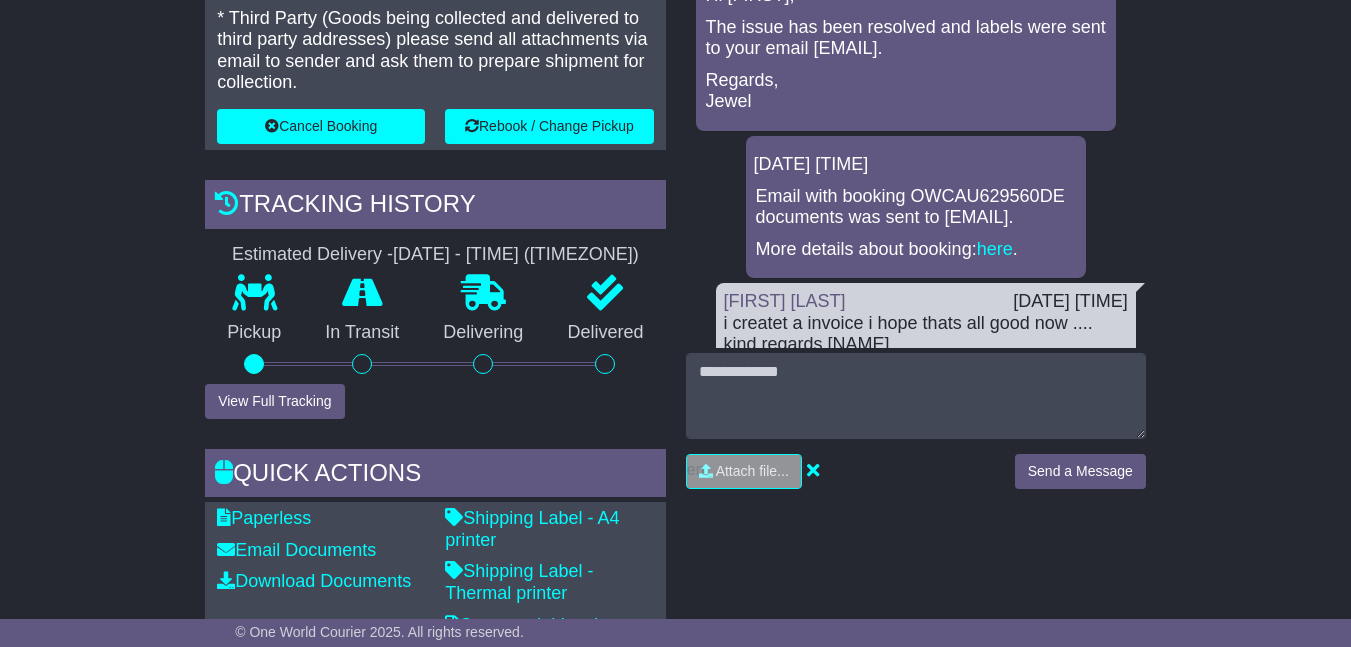 scroll, scrollTop: 700, scrollLeft: 0, axis: vertical 